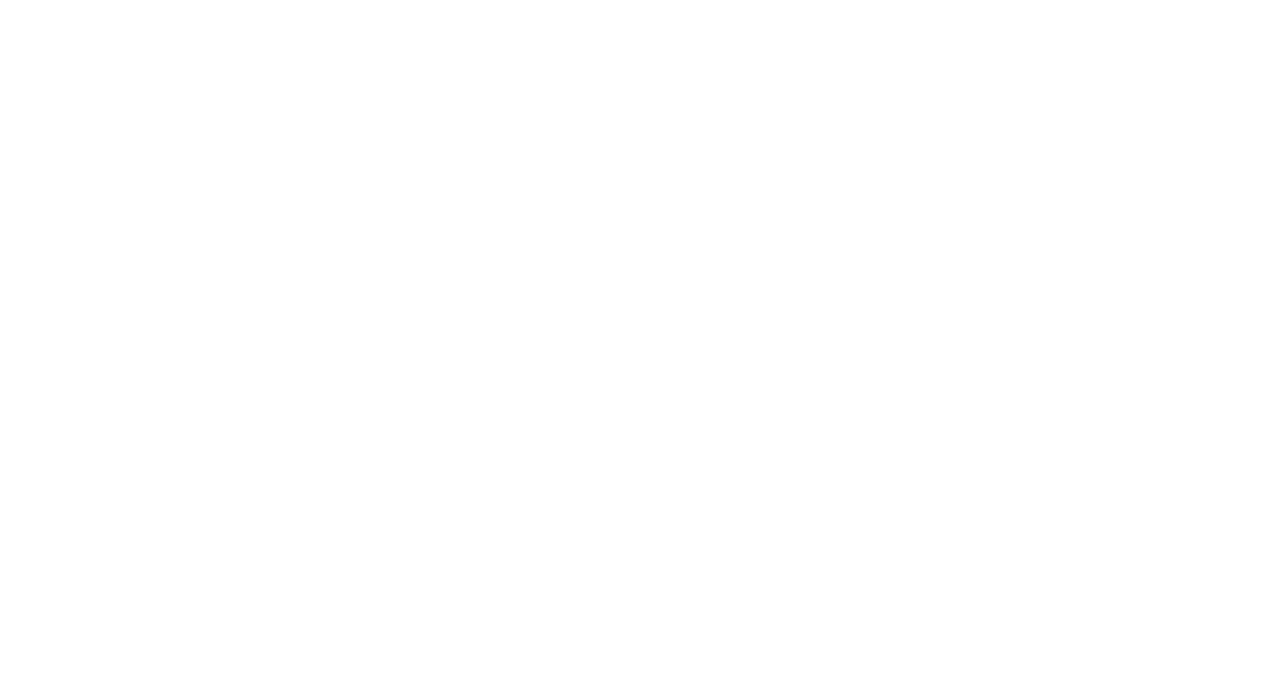 scroll, scrollTop: 0, scrollLeft: 0, axis: both 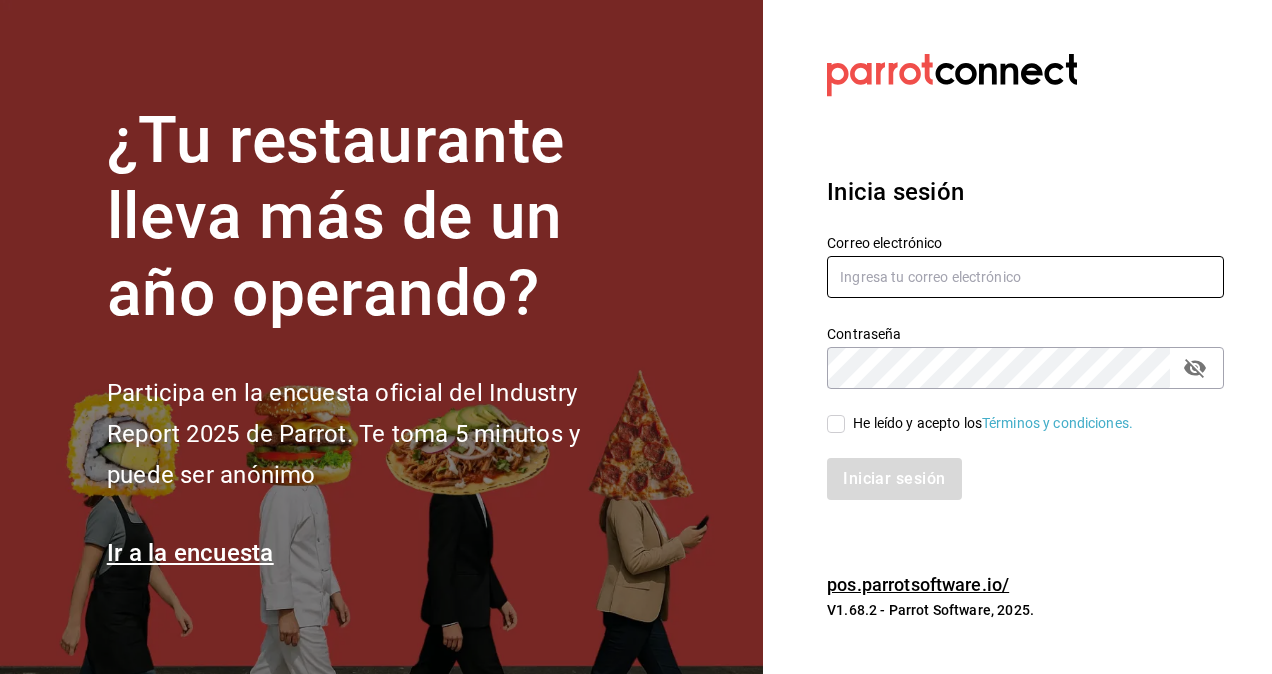 click at bounding box center (1025, 277) 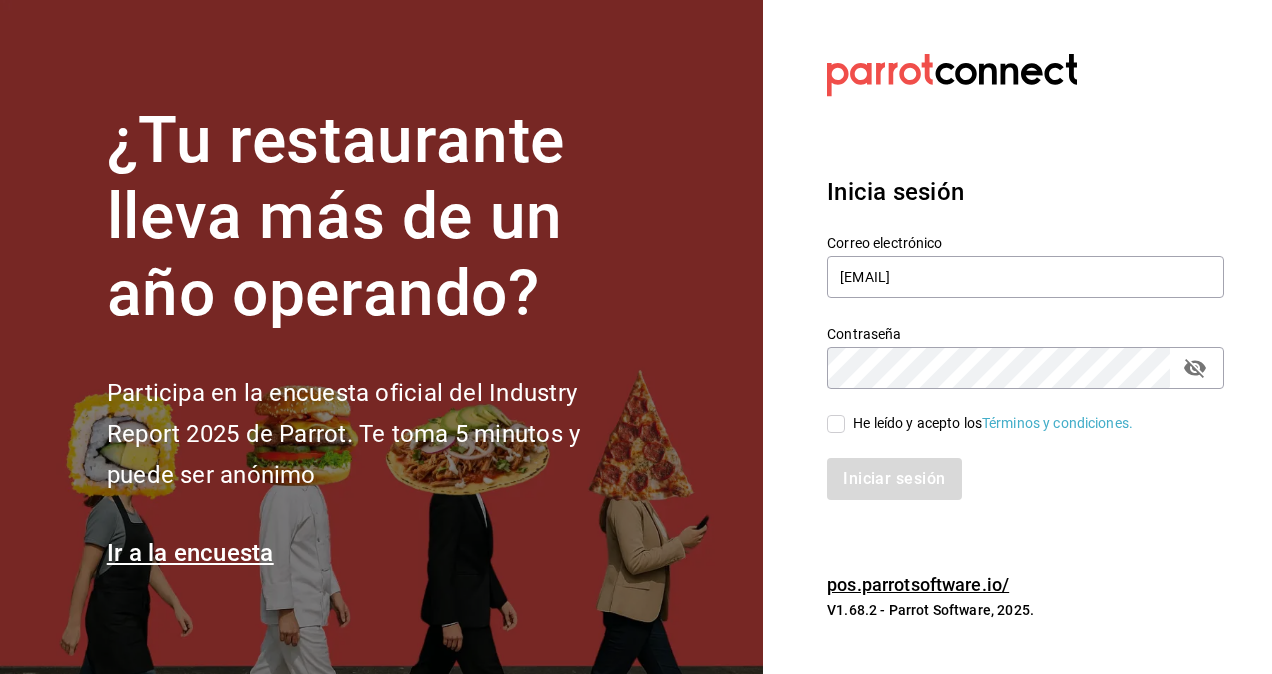 click on "He leído y acepto los  Términos y condiciones." at bounding box center (836, 424) 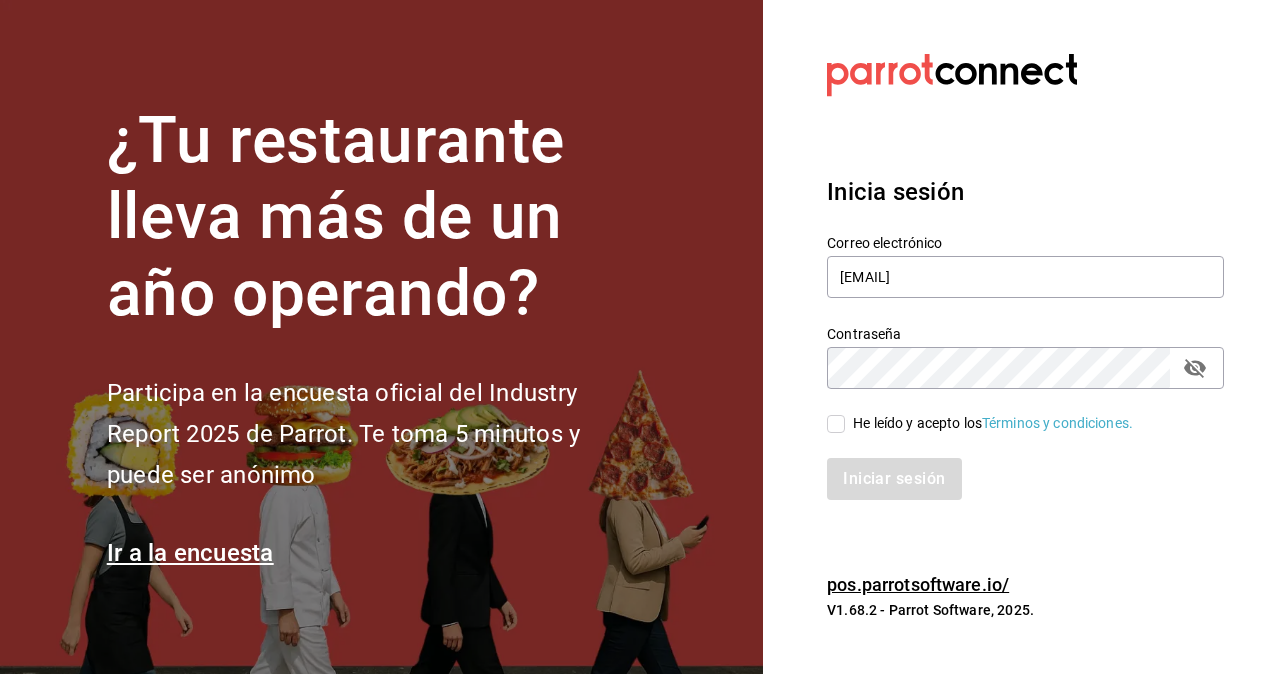 checkbox on "true" 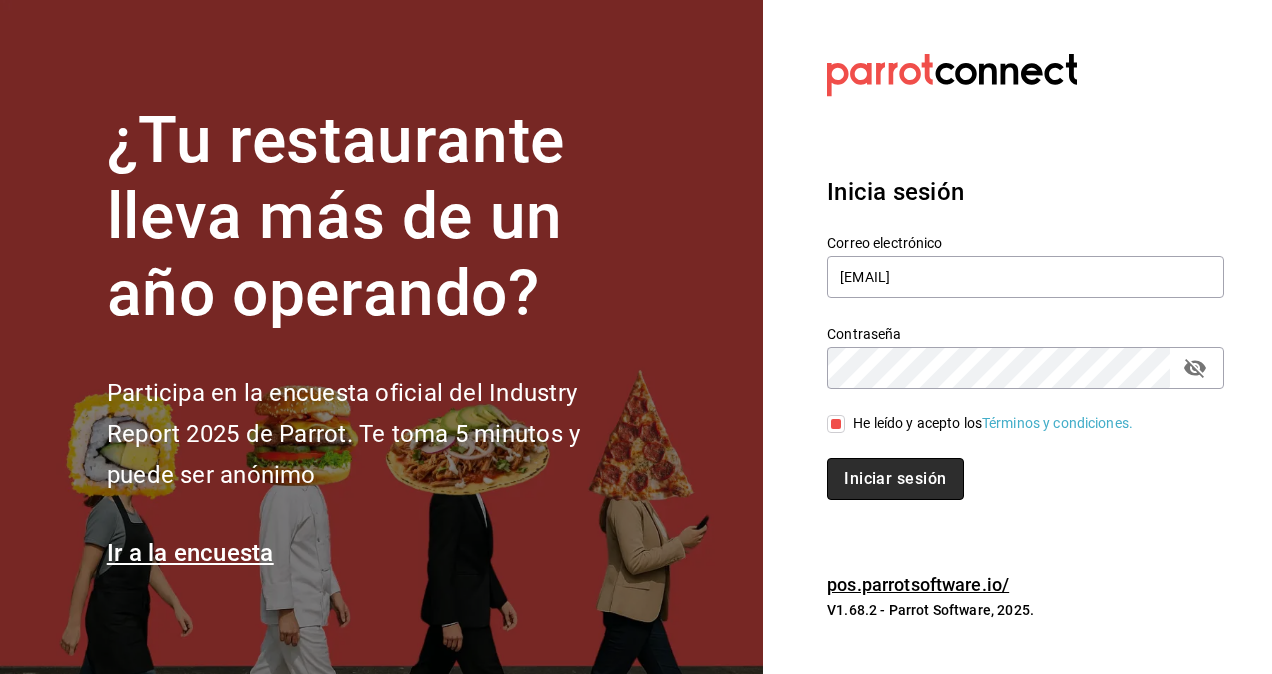 click on "Iniciar sesión" at bounding box center [895, 479] 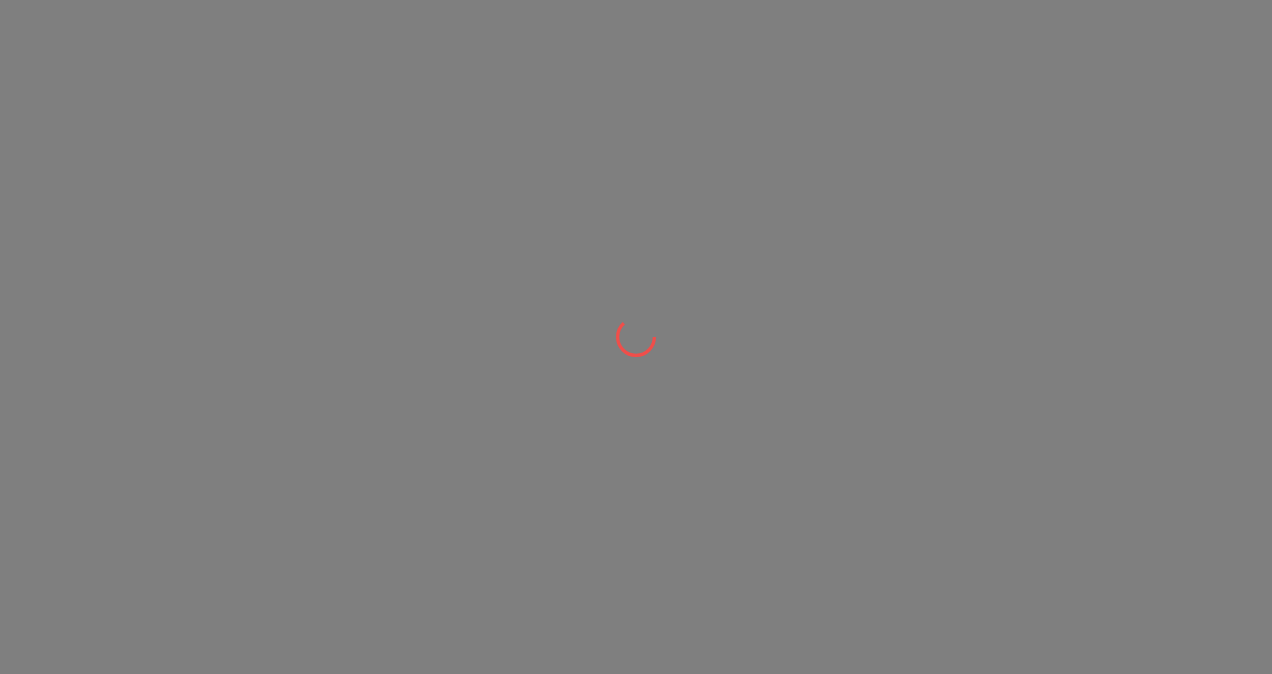 scroll, scrollTop: 0, scrollLeft: 0, axis: both 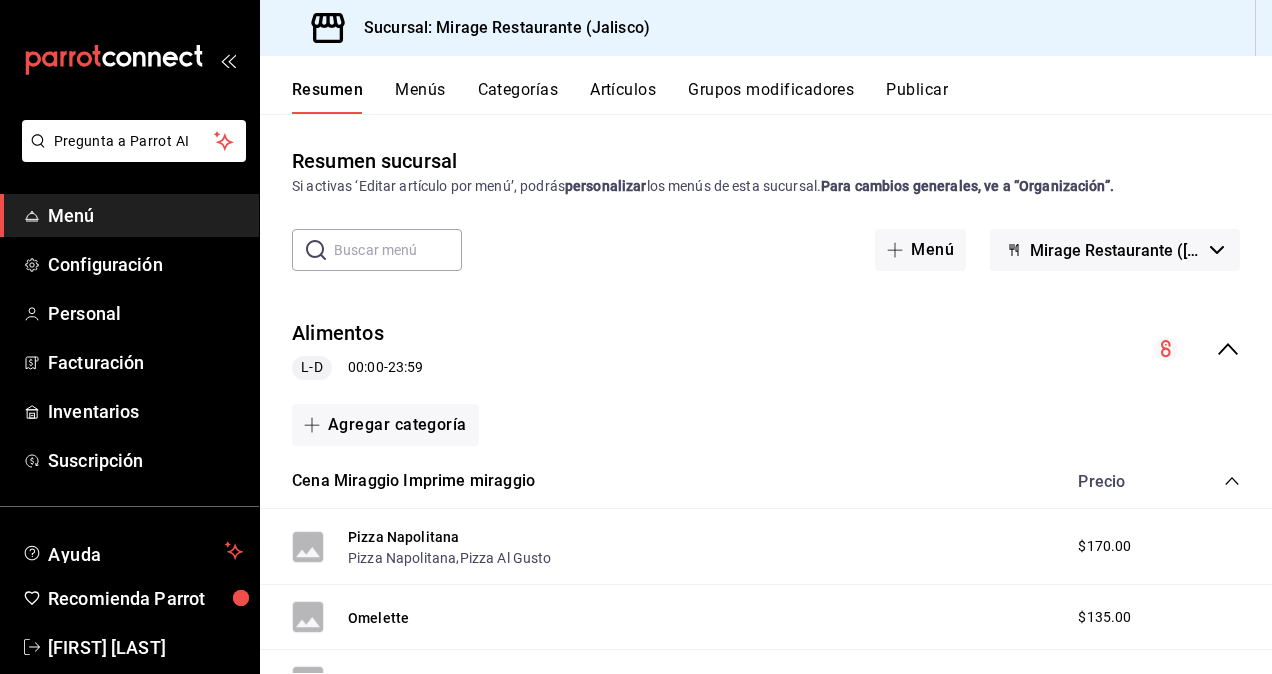 click on "Menús" at bounding box center [420, 97] 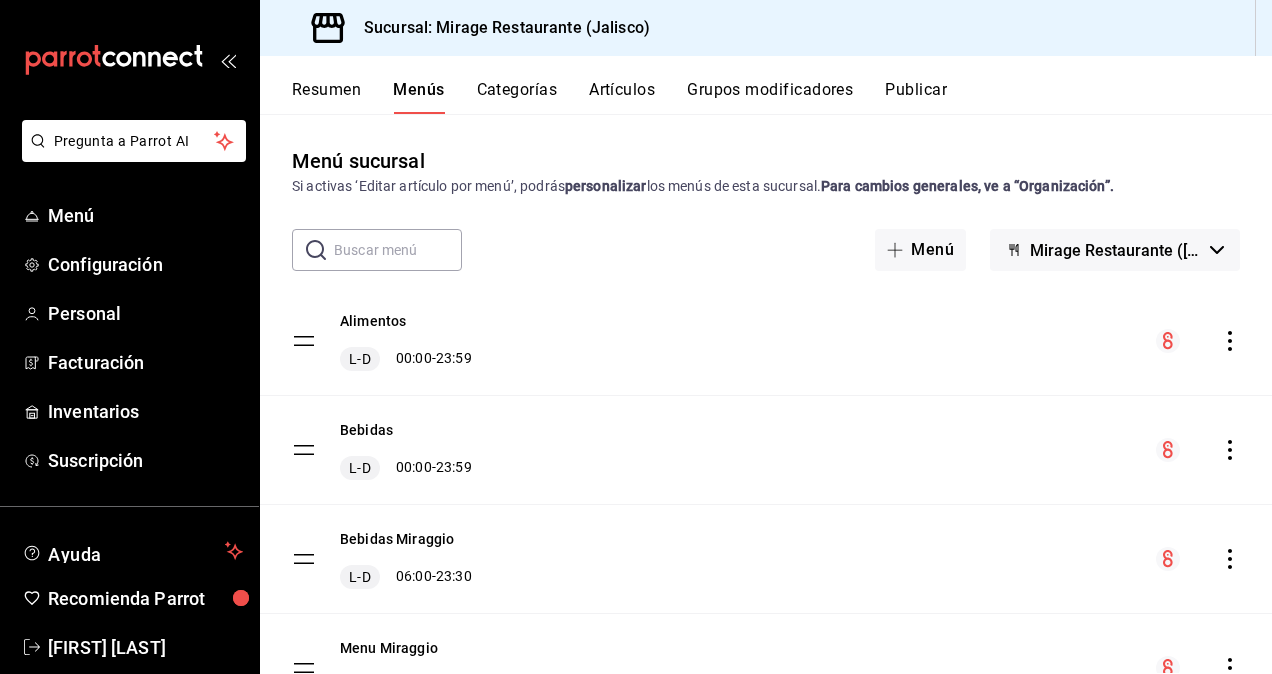 scroll, scrollTop: 104, scrollLeft: 0, axis: vertical 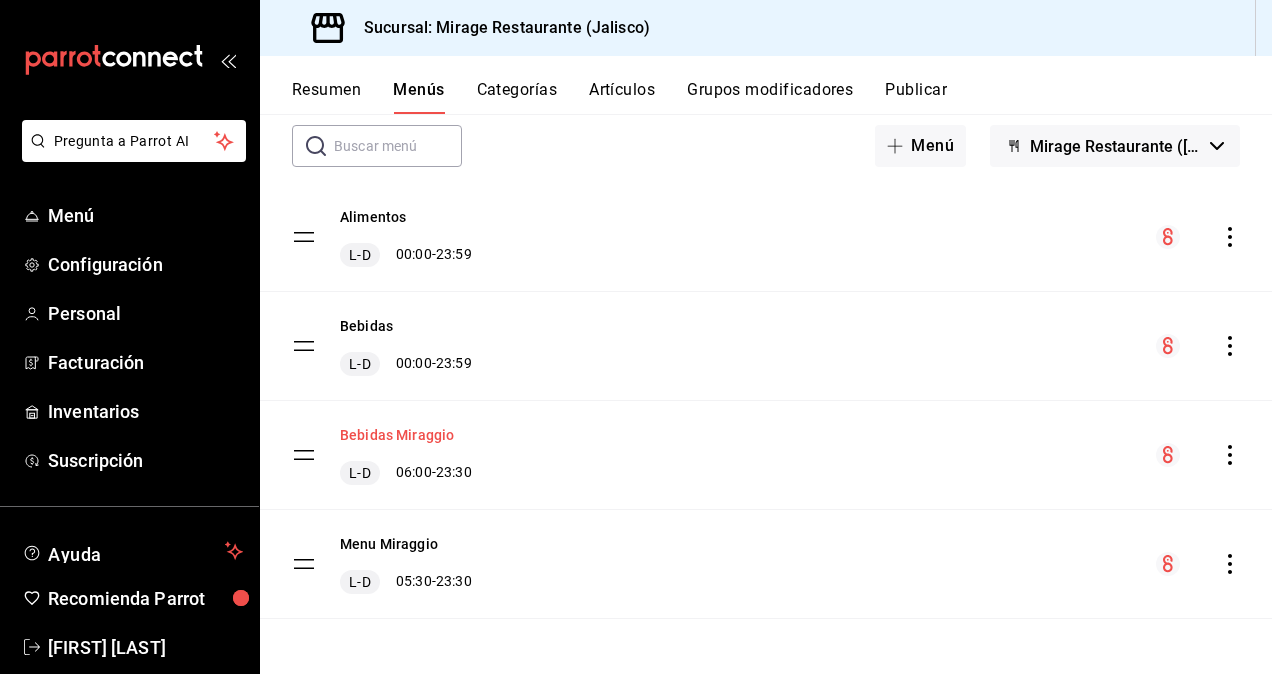 click on "Bebidas Miraggio" at bounding box center [397, 435] 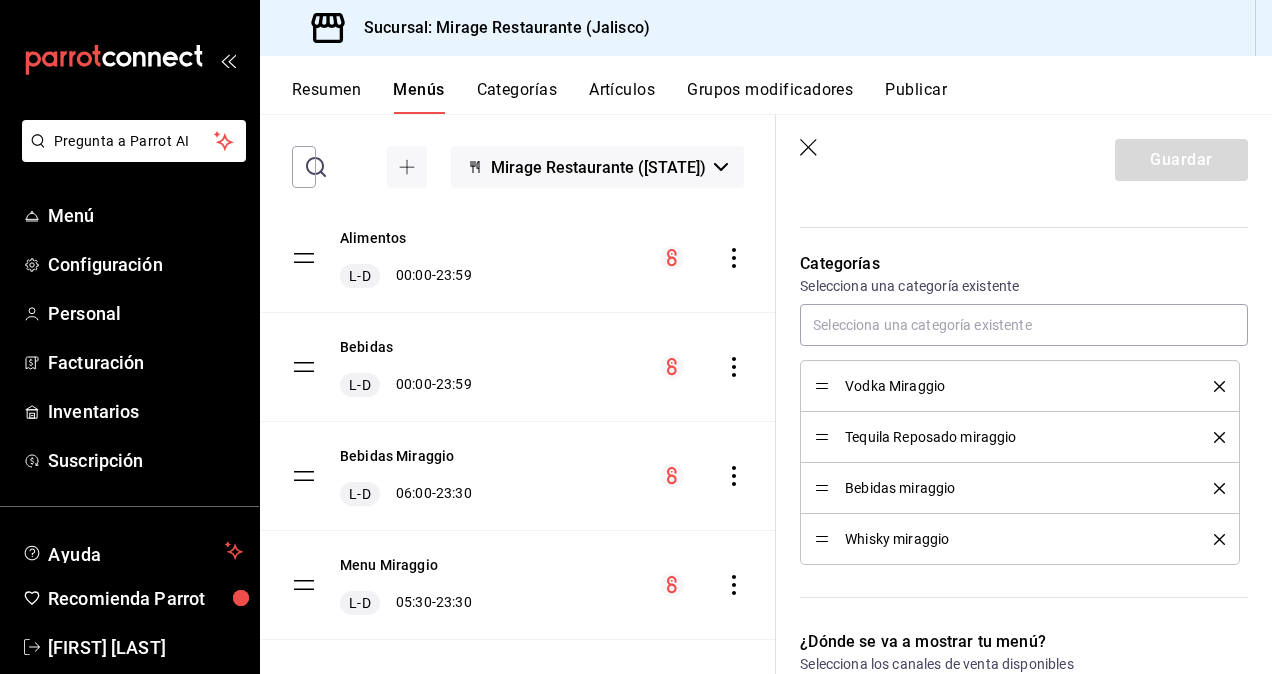 scroll, scrollTop: 497, scrollLeft: 0, axis: vertical 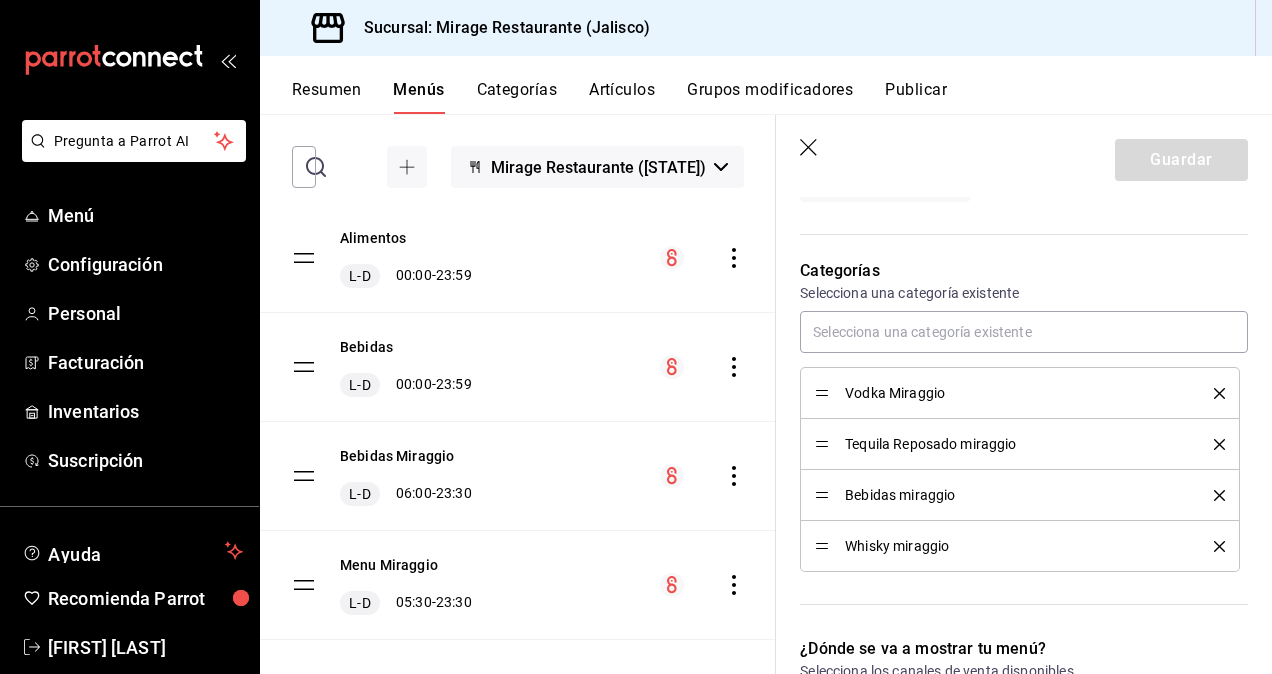 click 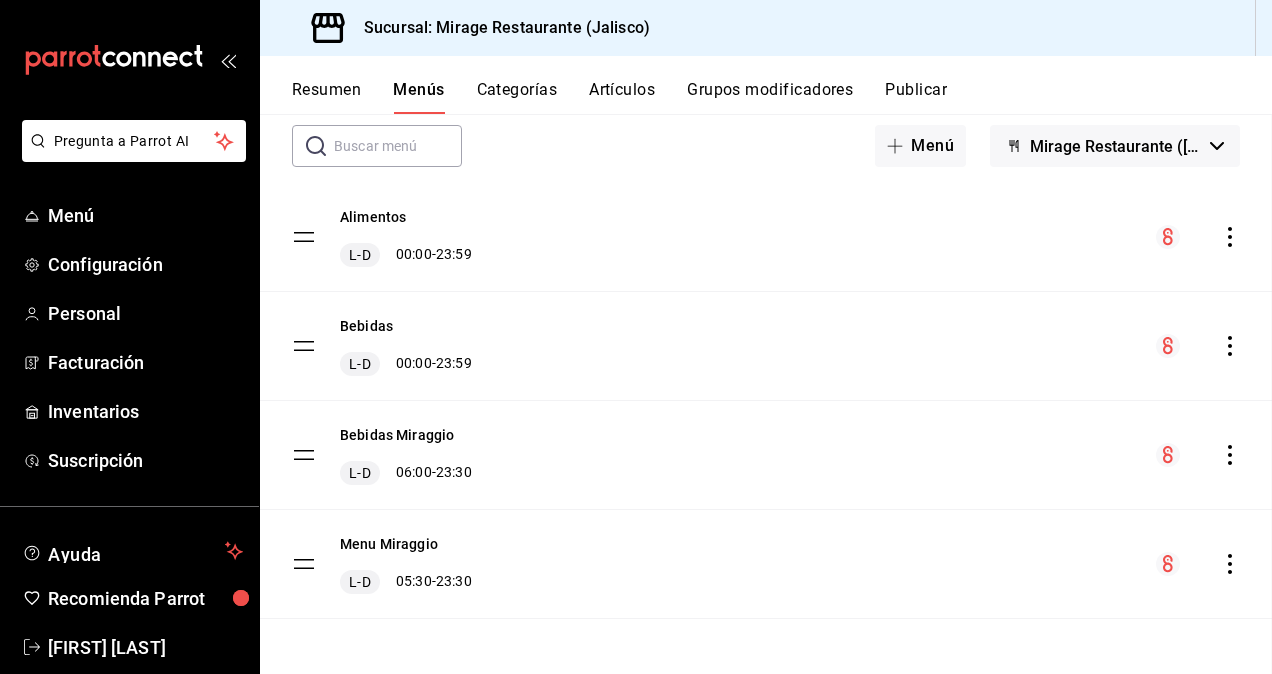checkbox on "false" 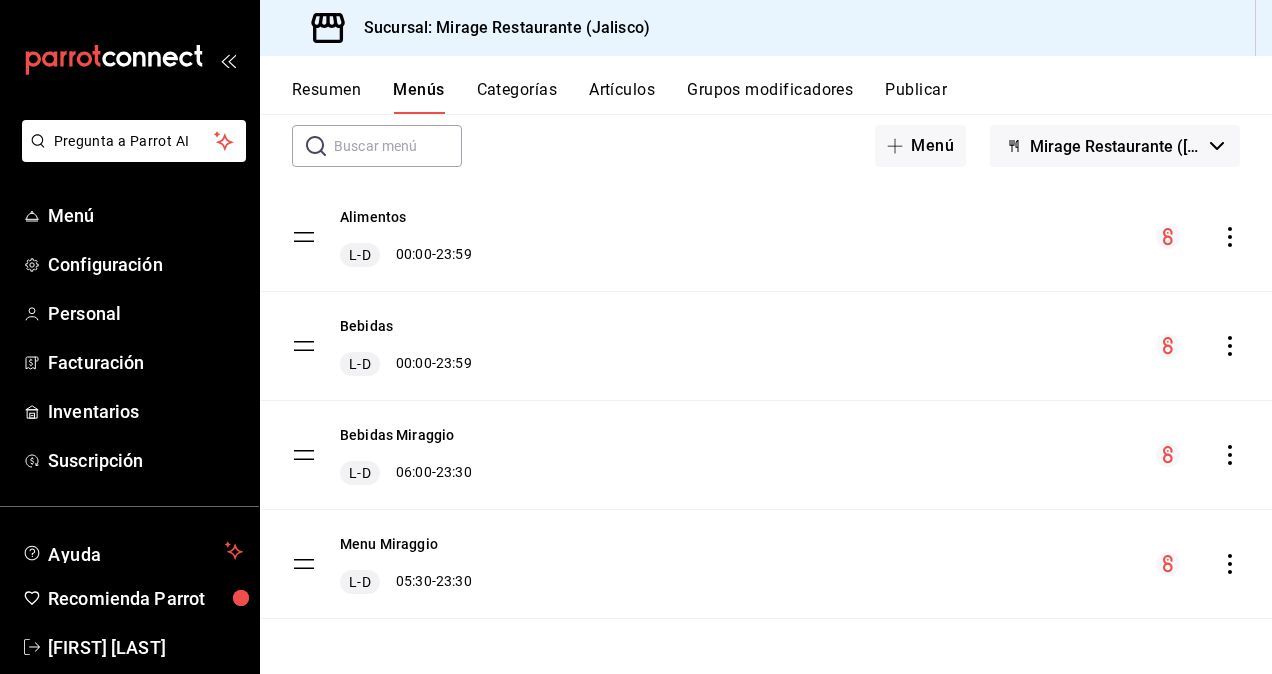 click on "Categorías" at bounding box center (517, 97) 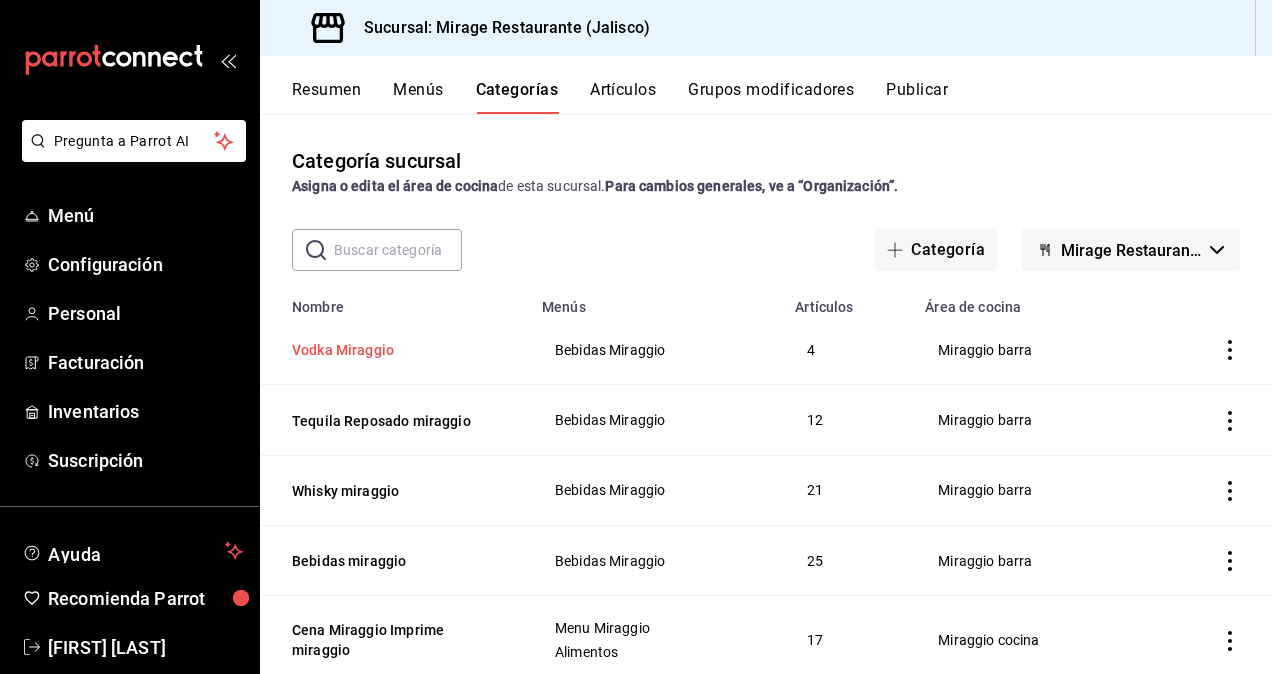 click on "Vodka Miraggio" at bounding box center [392, 350] 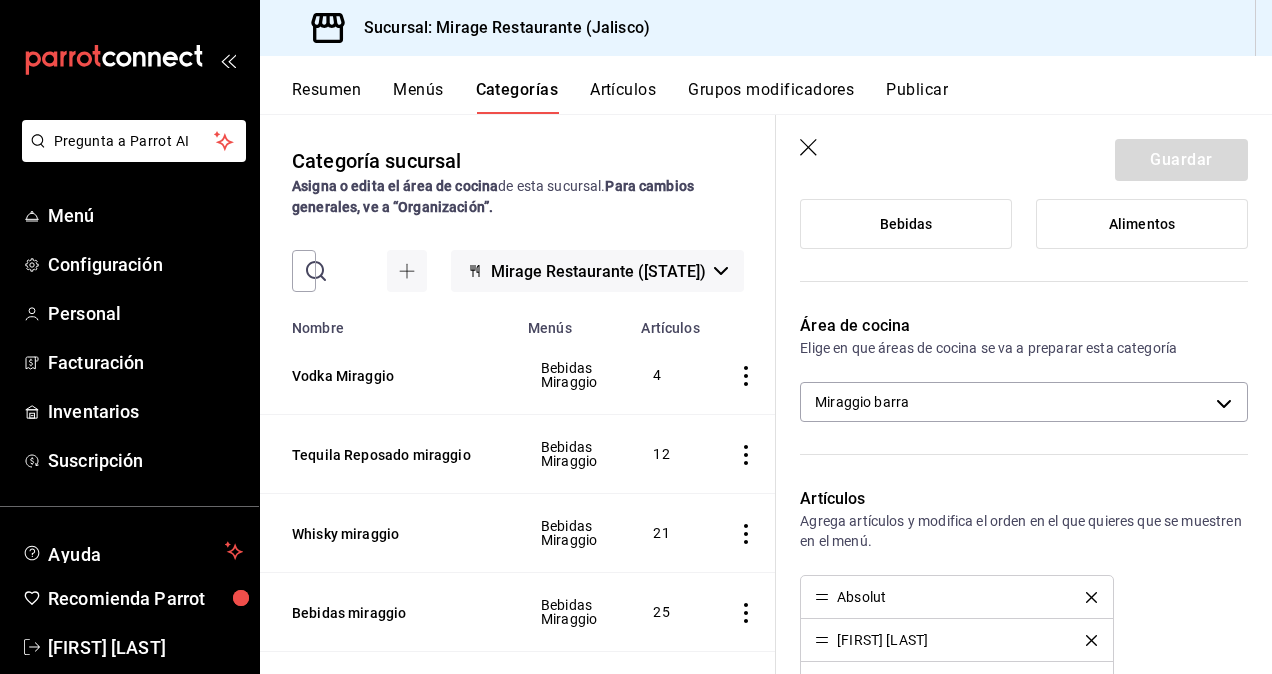 scroll, scrollTop: 285, scrollLeft: 0, axis: vertical 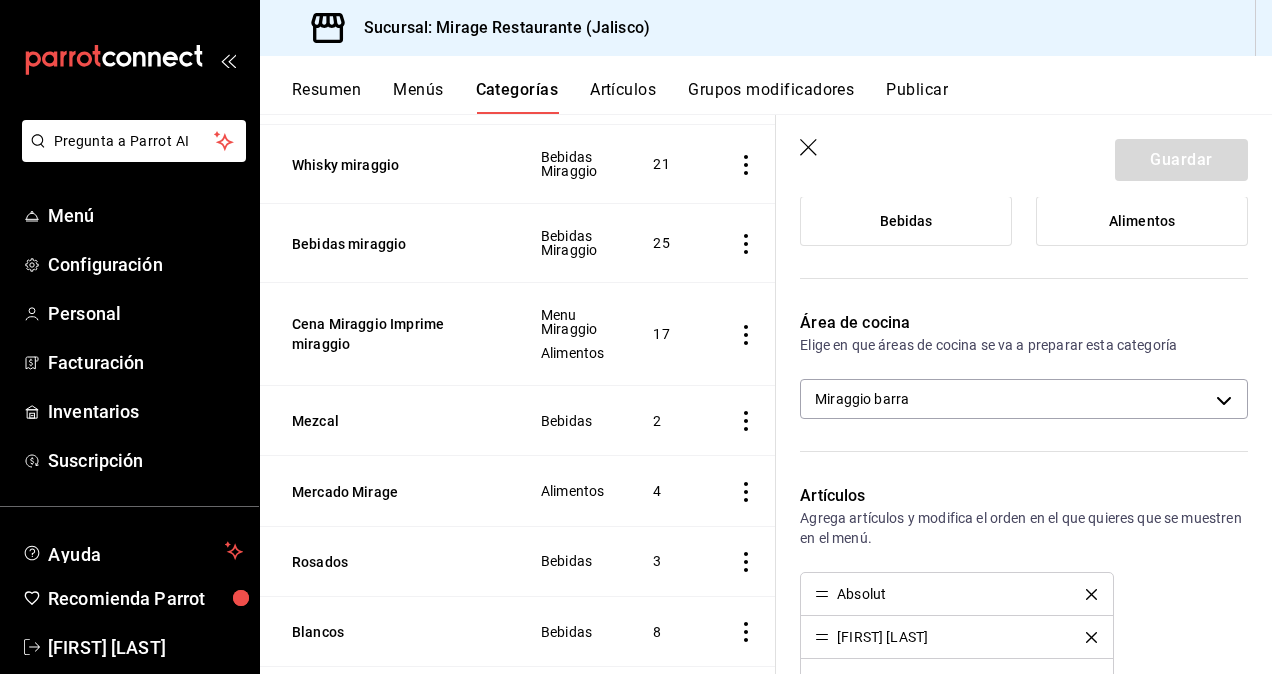 click 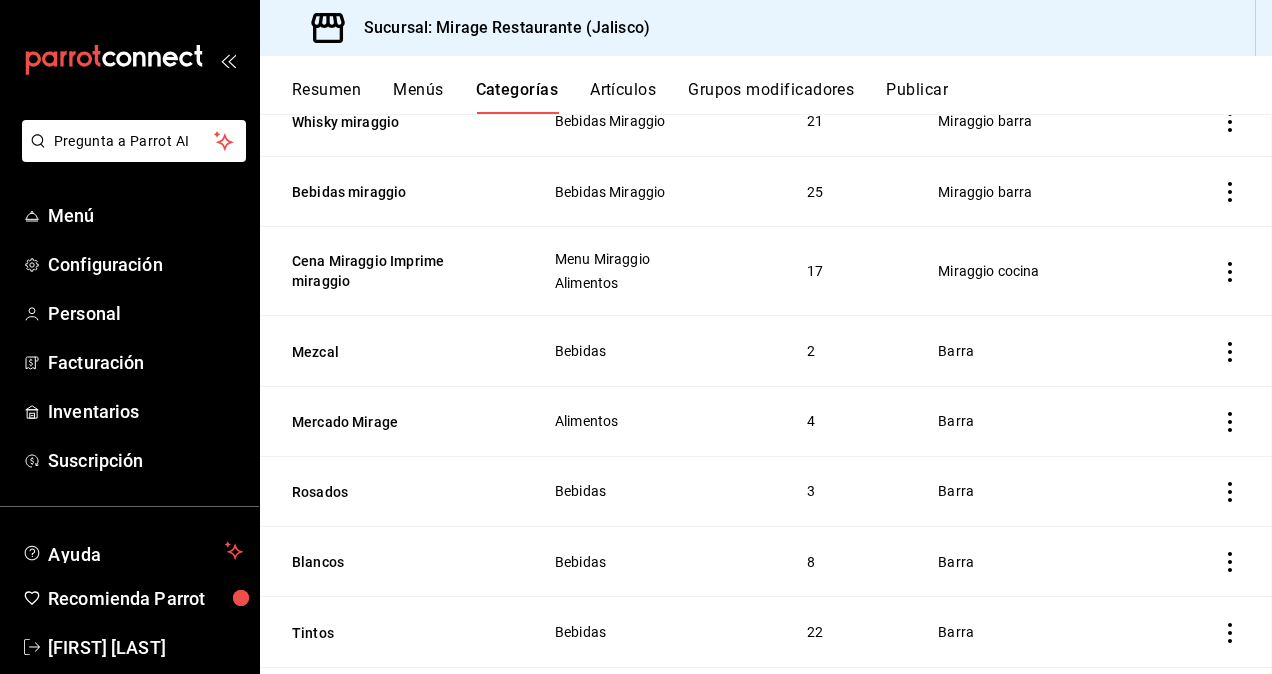 scroll, scrollTop: 386, scrollLeft: 0, axis: vertical 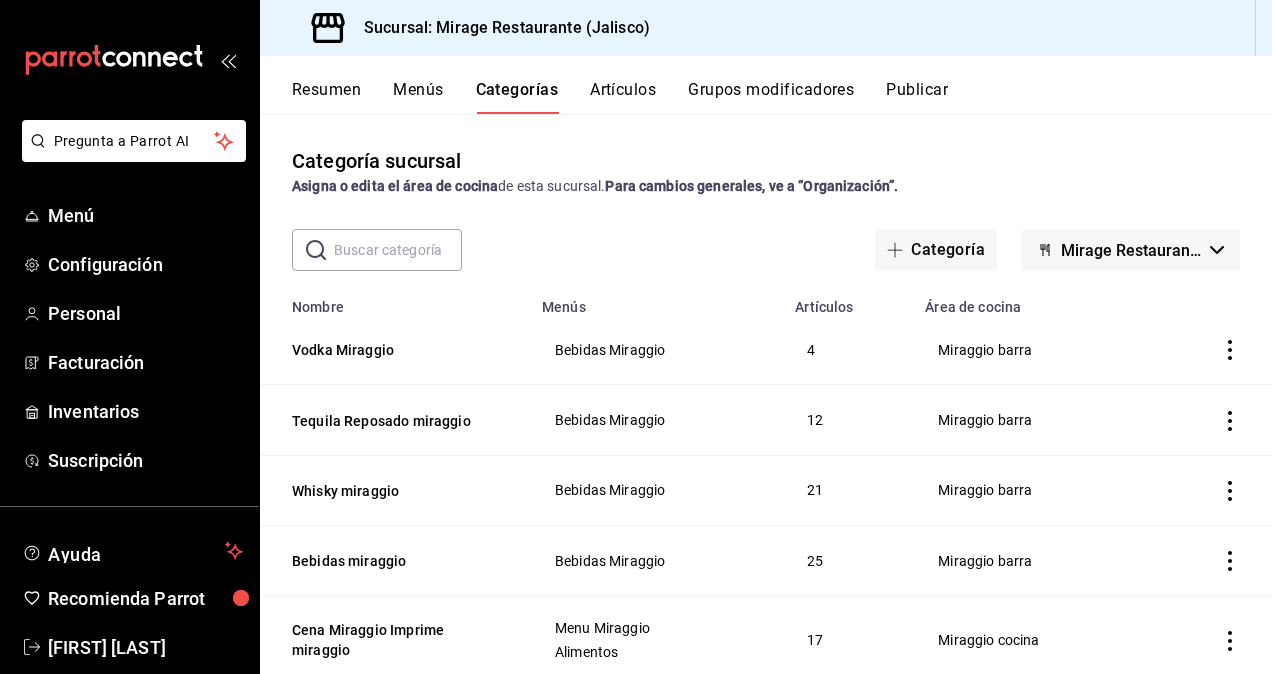 click on "Menús" at bounding box center [418, 97] 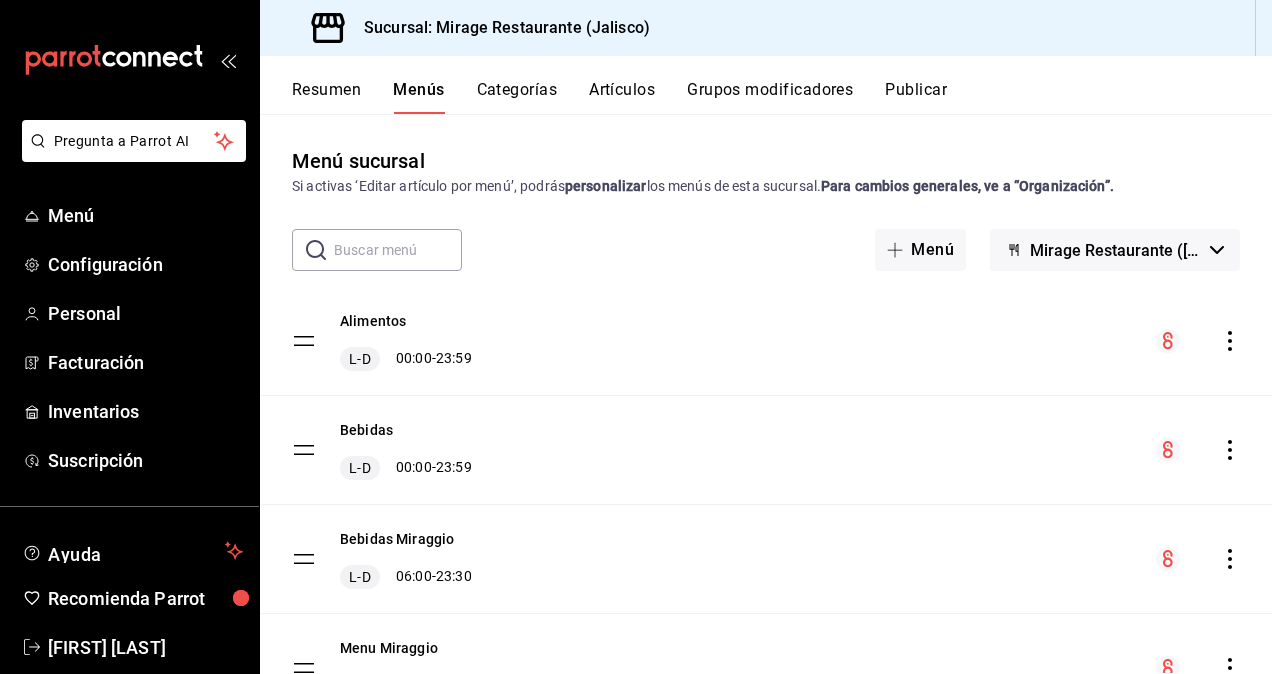 click on "Artículos" at bounding box center [622, 97] 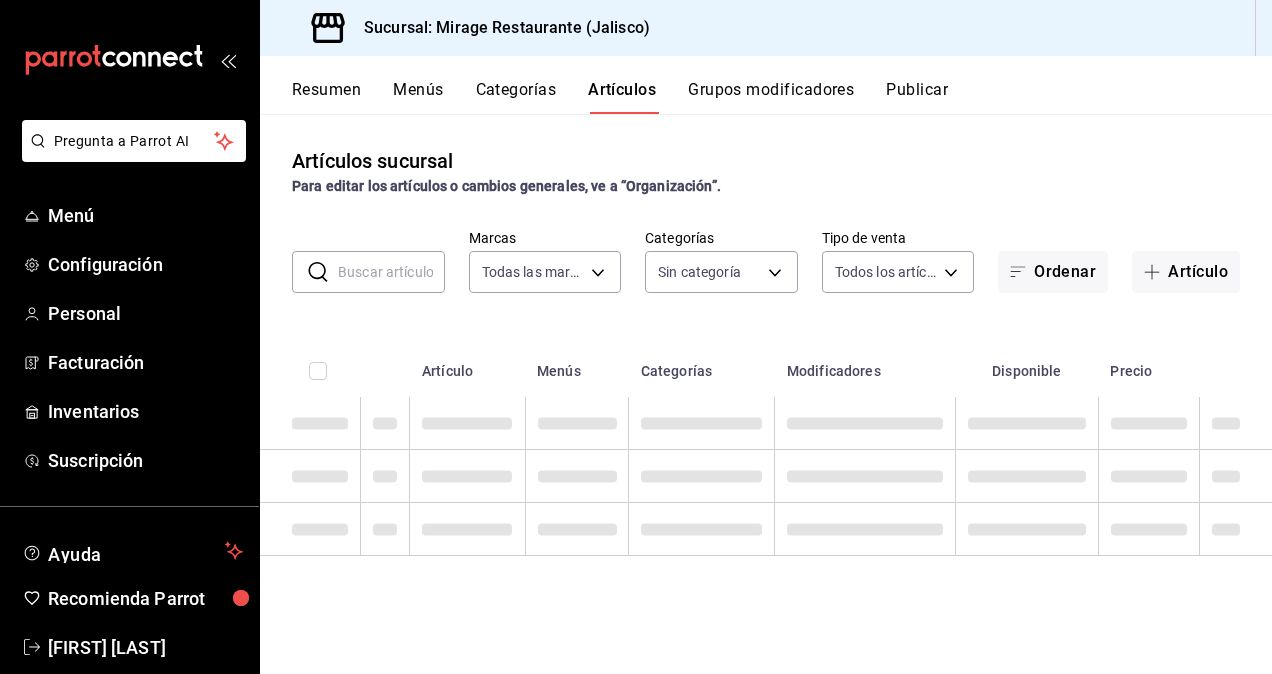 type on "fd44f9d9-2552-44ba-a783-b01c8222cad6" 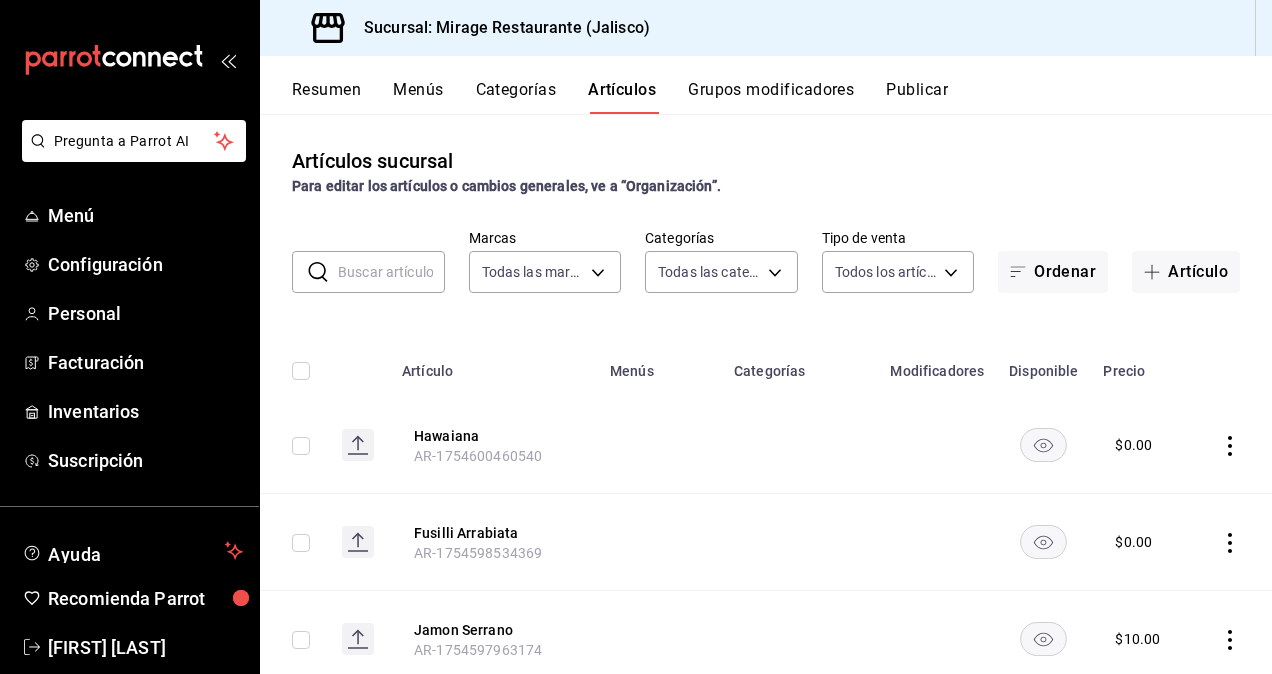 type on "[UUID],[UUID],[UUID],[UUID],[UUID],[UUID],[UUID],[UUID],[UUID],[UUID],[UUID],[UUID],[UUID],[UUID],[UUID],[UUID],[UUID],[UUID],[UUID],[UUID],[UUID],[UUID],[UUID],[UUID],[UUID],[UUID],[UUID]" 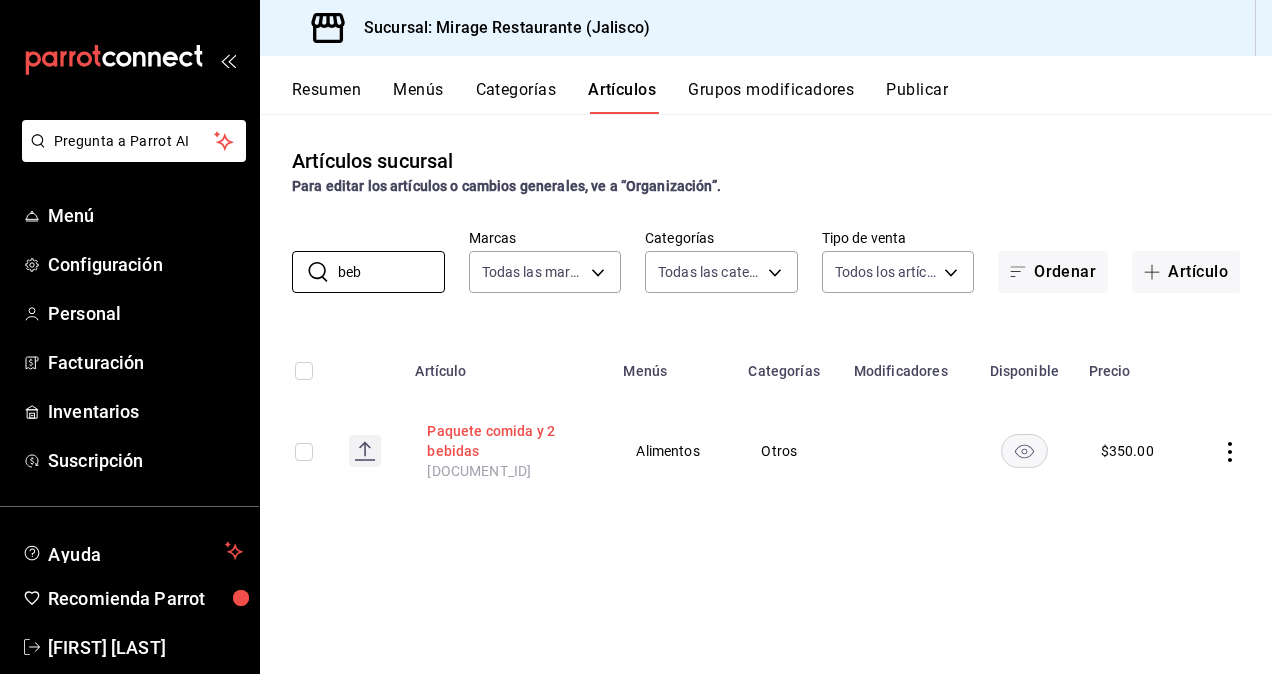 type on "beb" 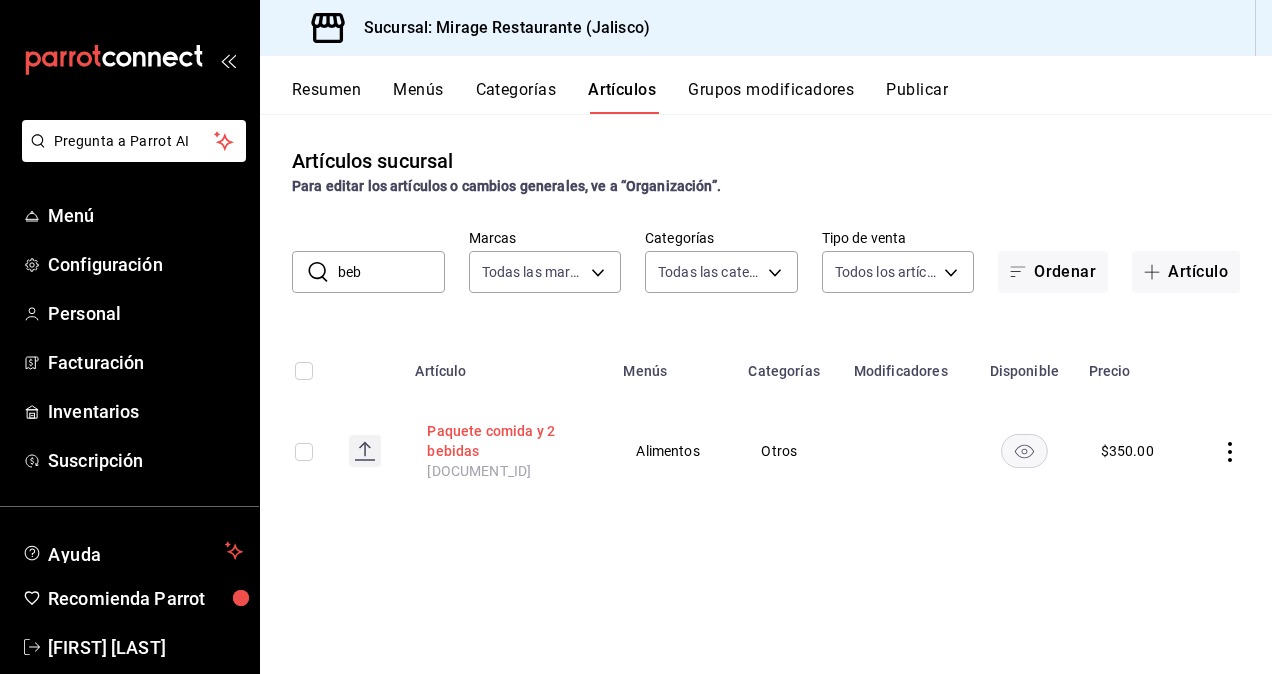 click on "Paquete comida y 2 bebidas" at bounding box center (507, 441) 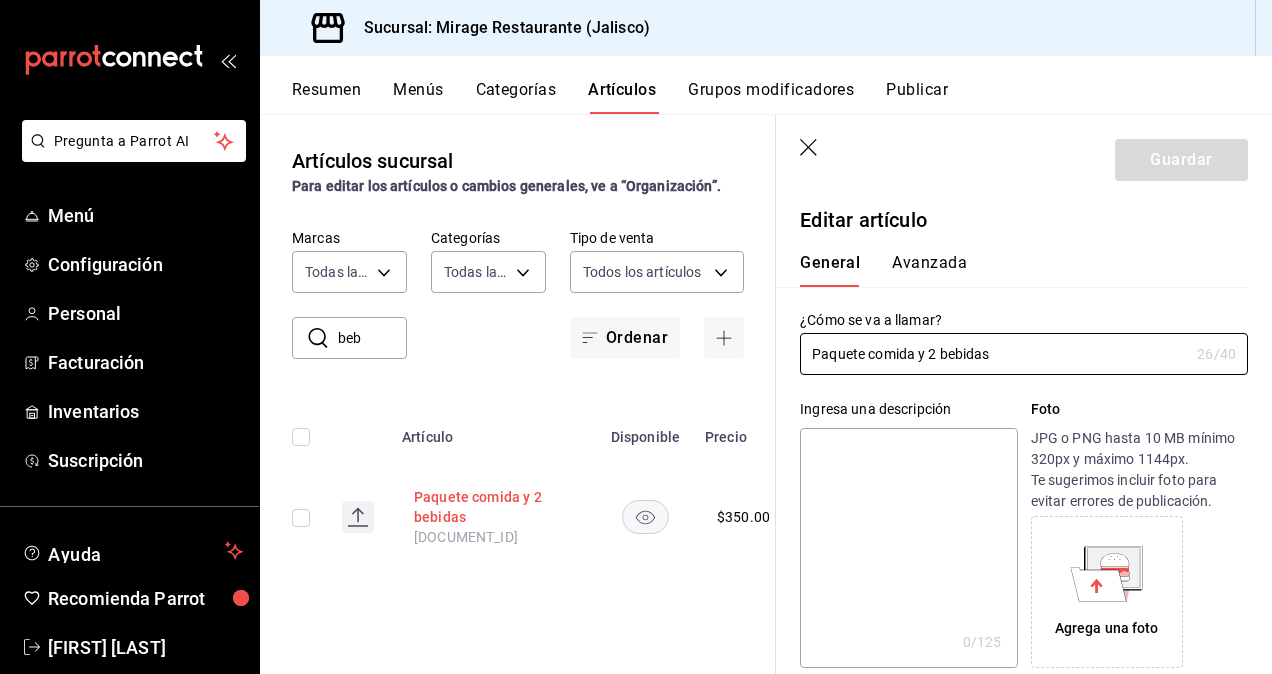 type on "$350.00" 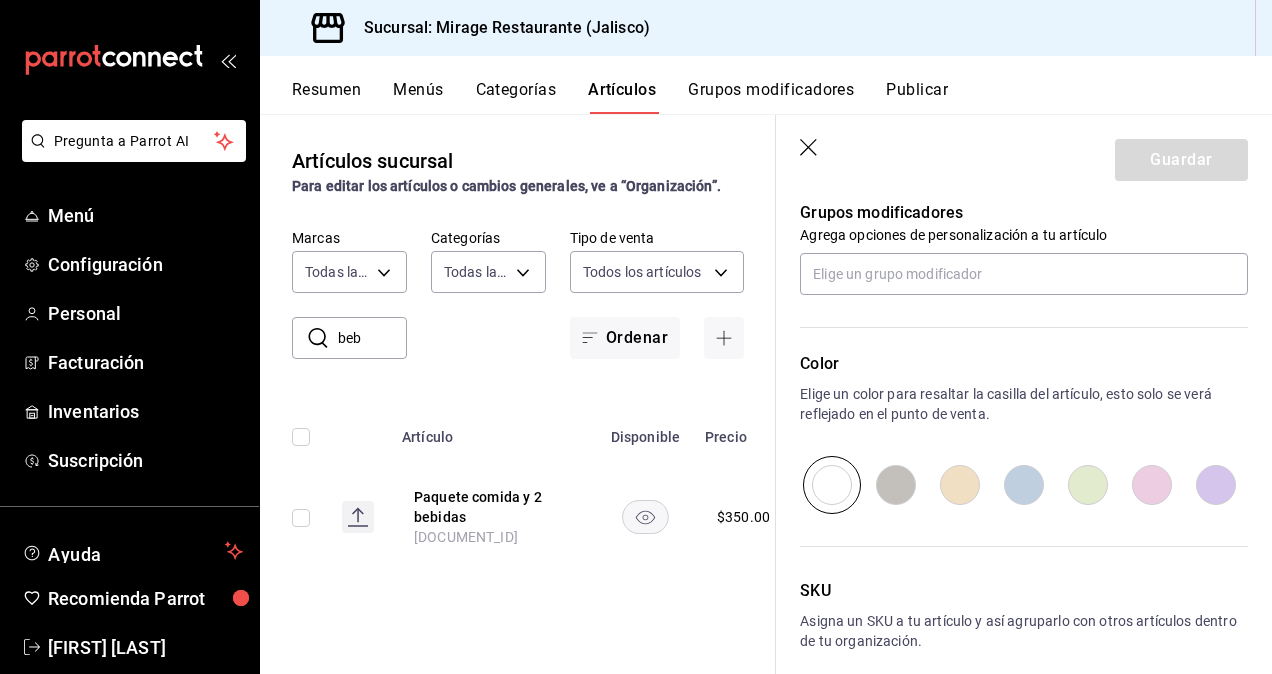 scroll, scrollTop: 989, scrollLeft: 0, axis: vertical 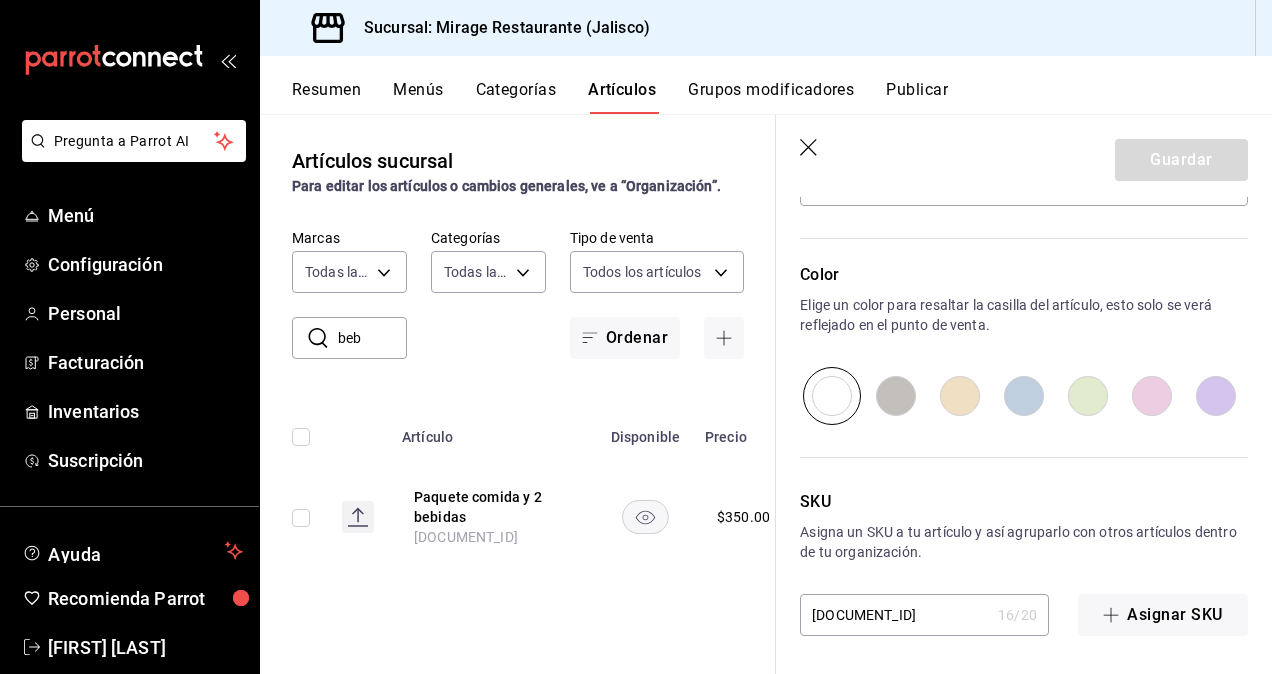click 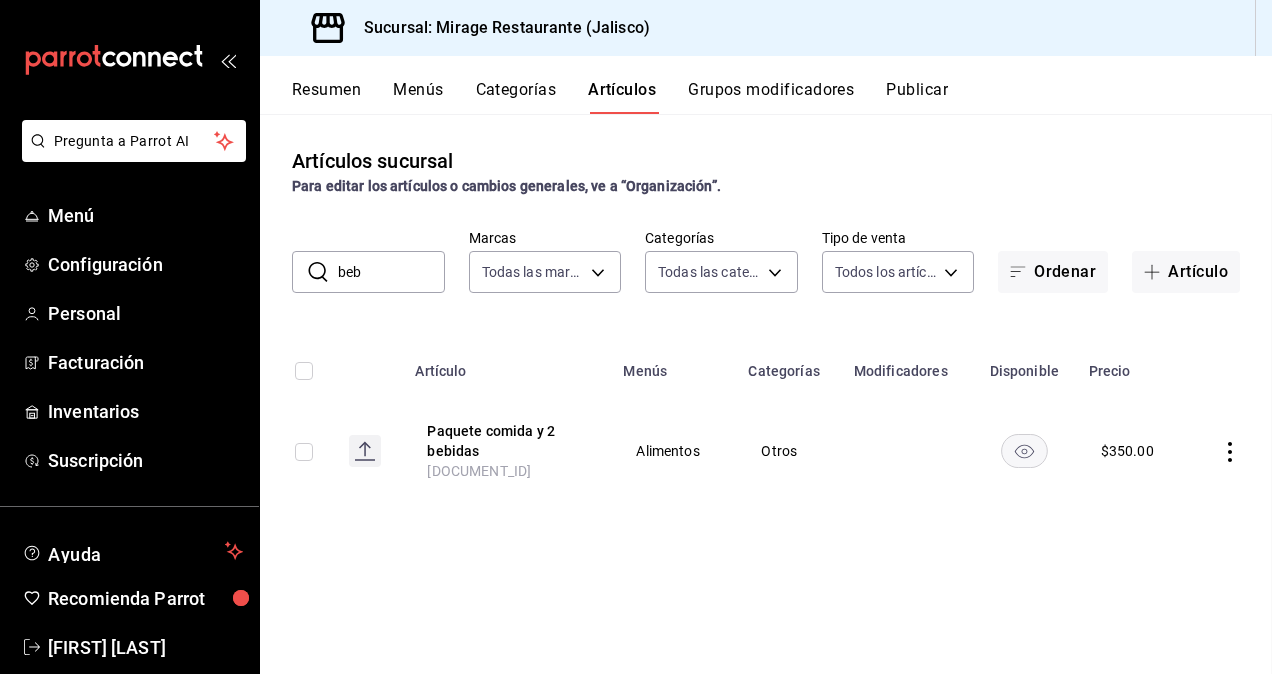scroll, scrollTop: 0, scrollLeft: 0, axis: both 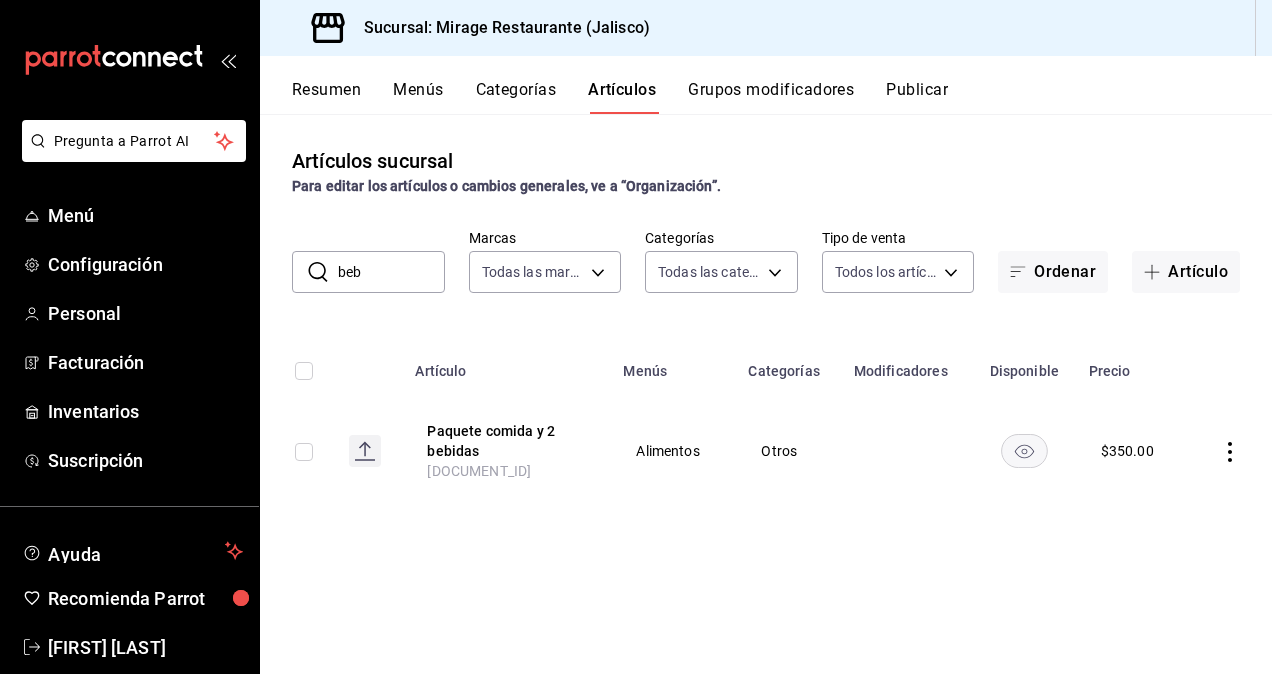 click on "Menús" at bounding box center [418, 97] 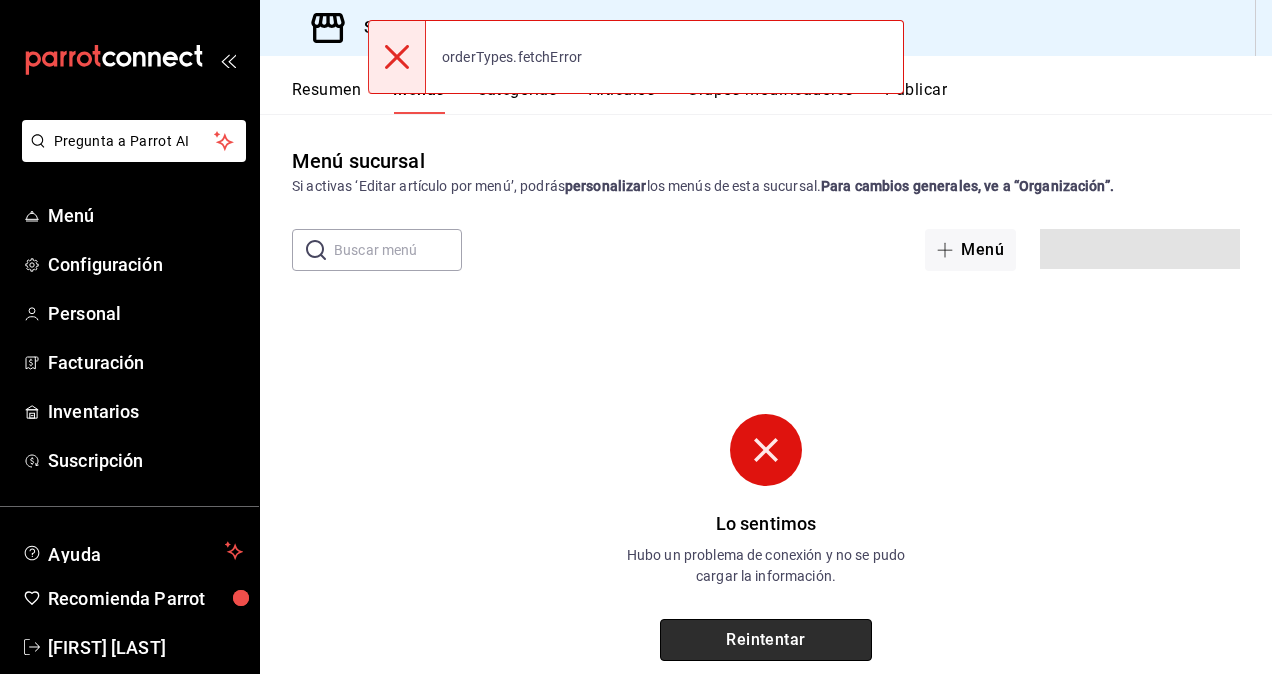 click on "Reintentar" at bounding box center [766, 640] 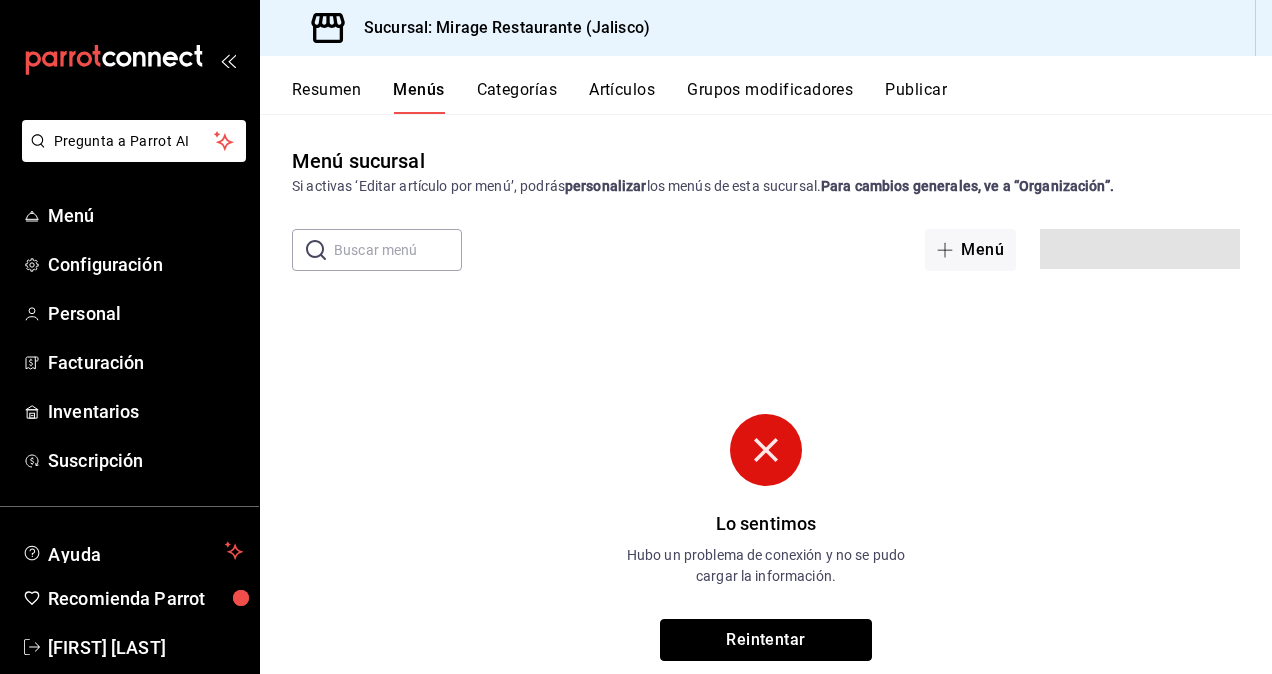 click on "Reintentar" at bounding box center [766, 640] 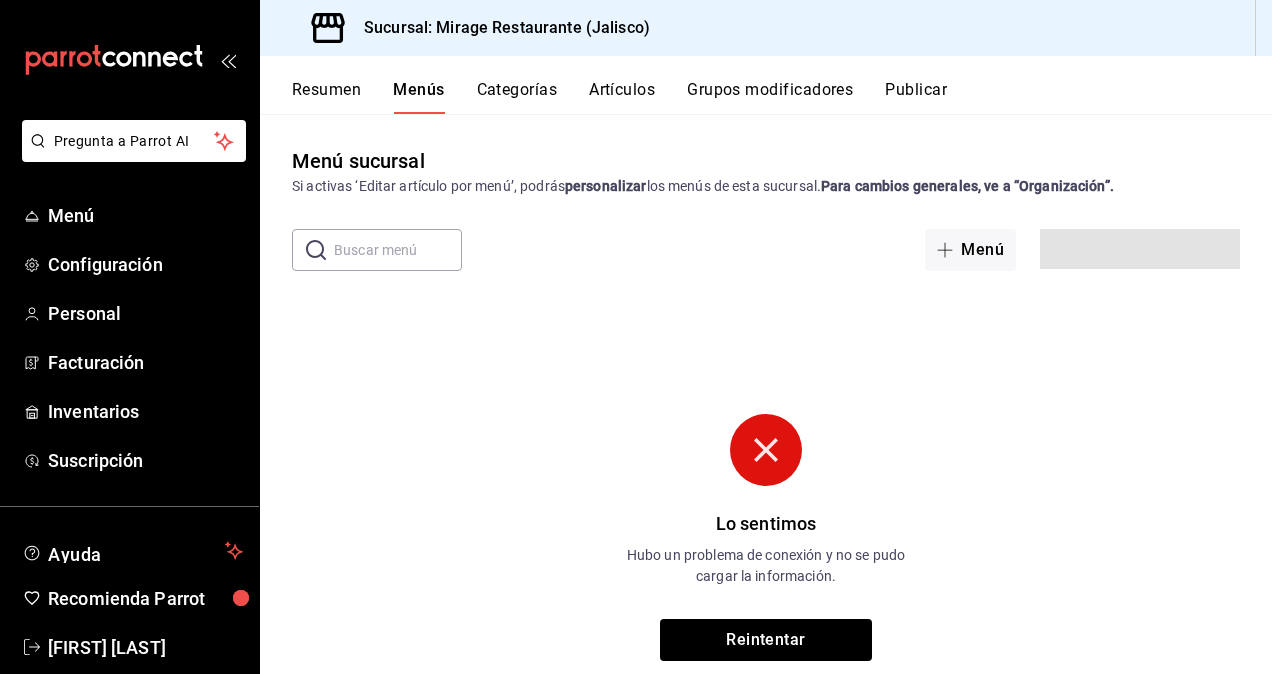 click 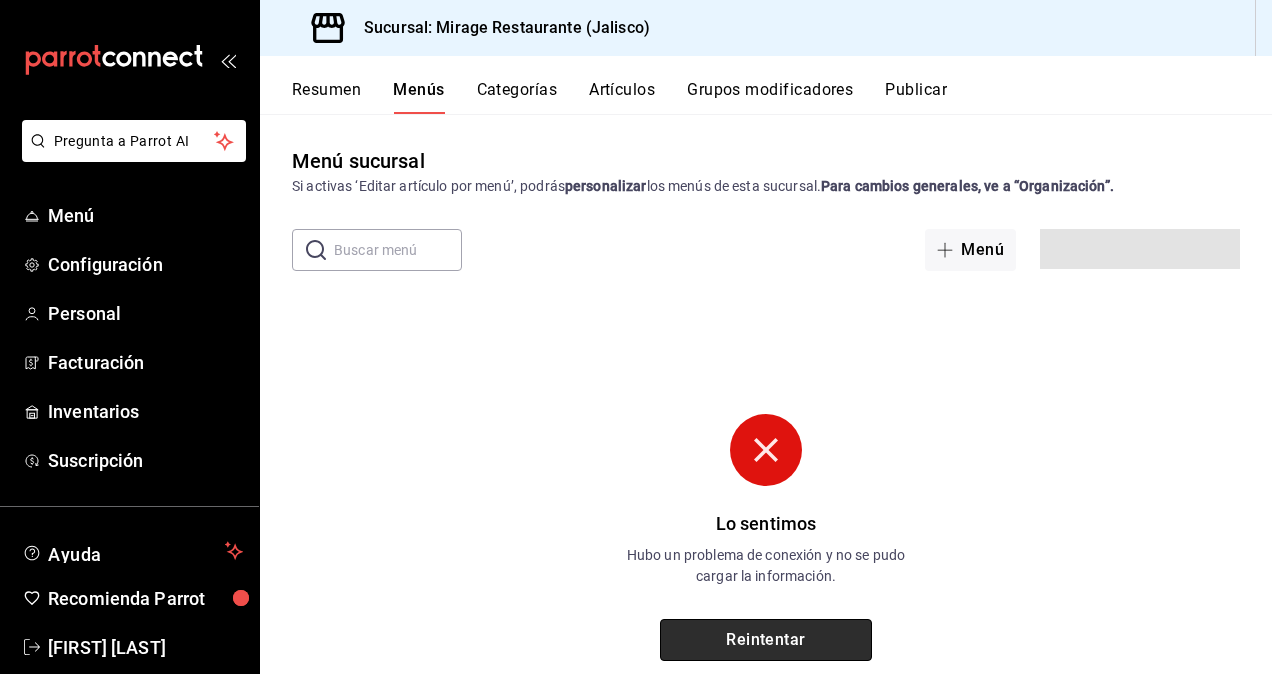 click on "Reintentar" at bounding box center [766, 640] 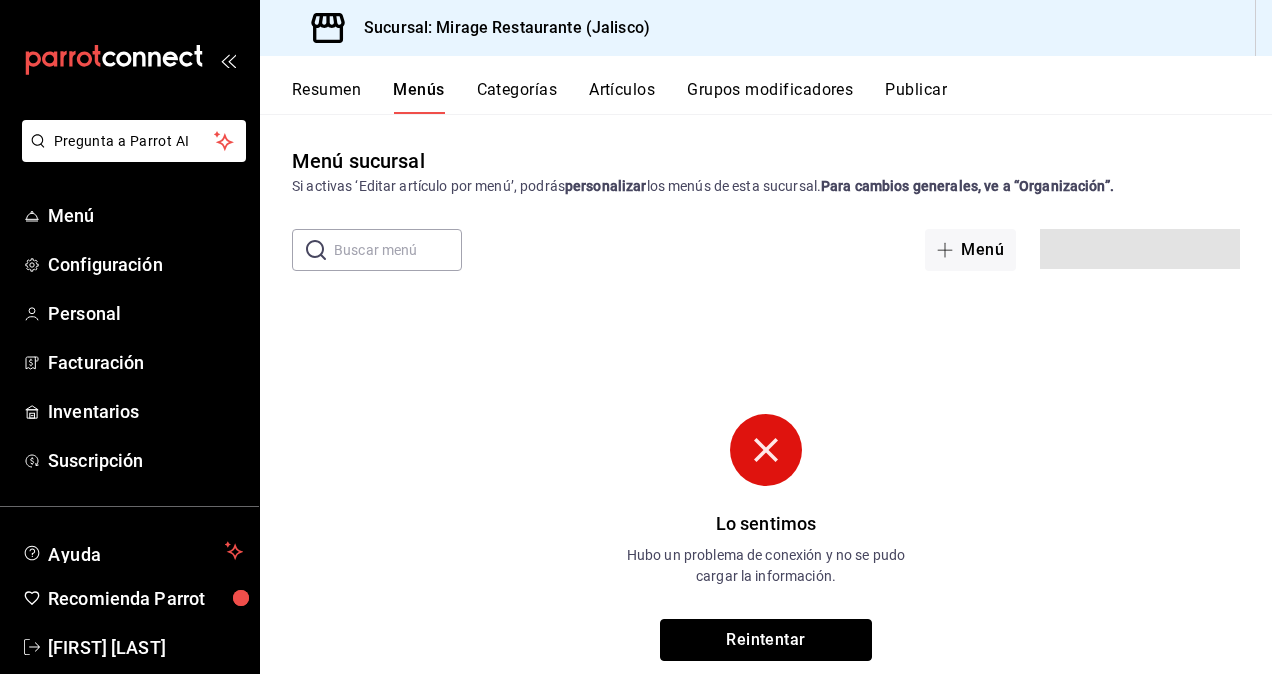 click on "Reintentar" at bounding box center (766, 640) 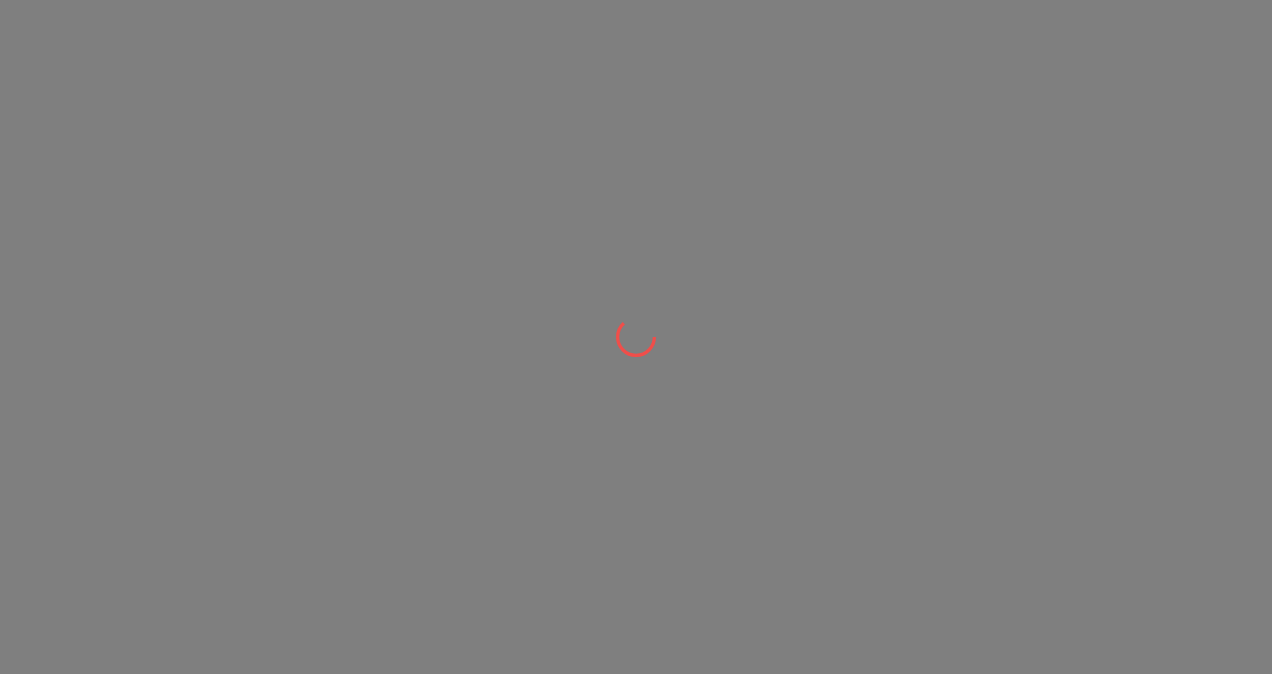 scroll, scrollTop: 0, scrollLeft: 0, axis: both 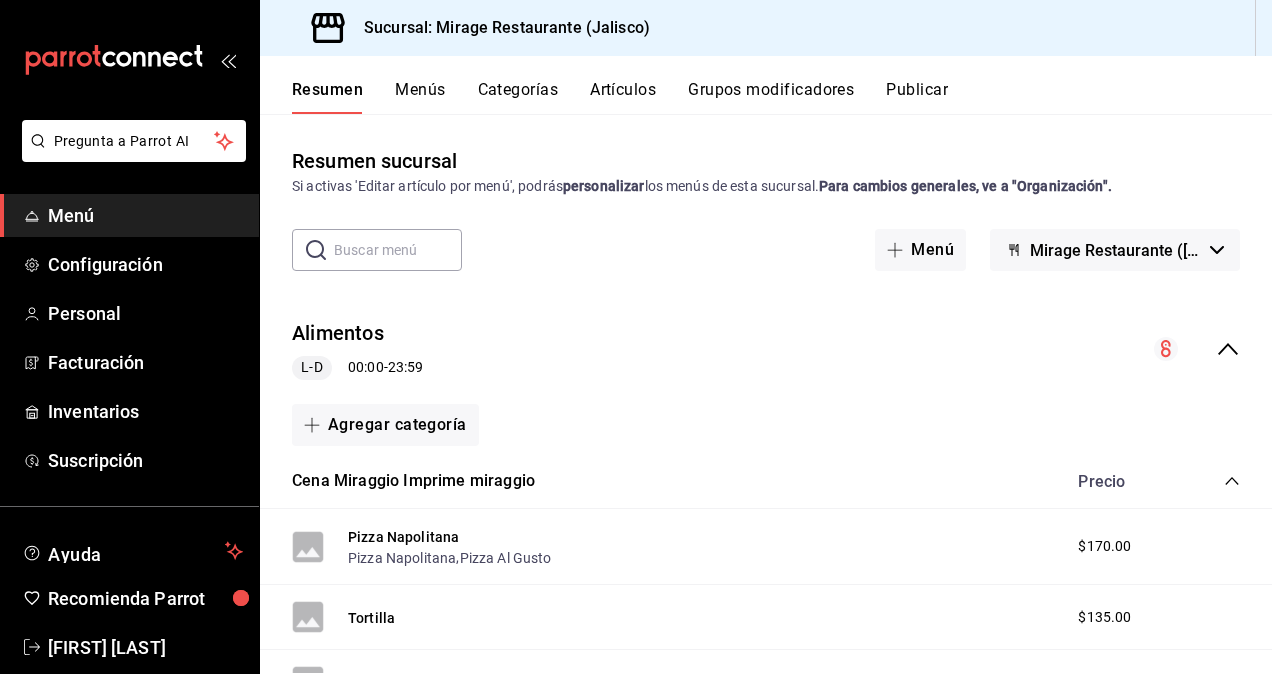 click on "Categorías" at bounding box center [518, 97] 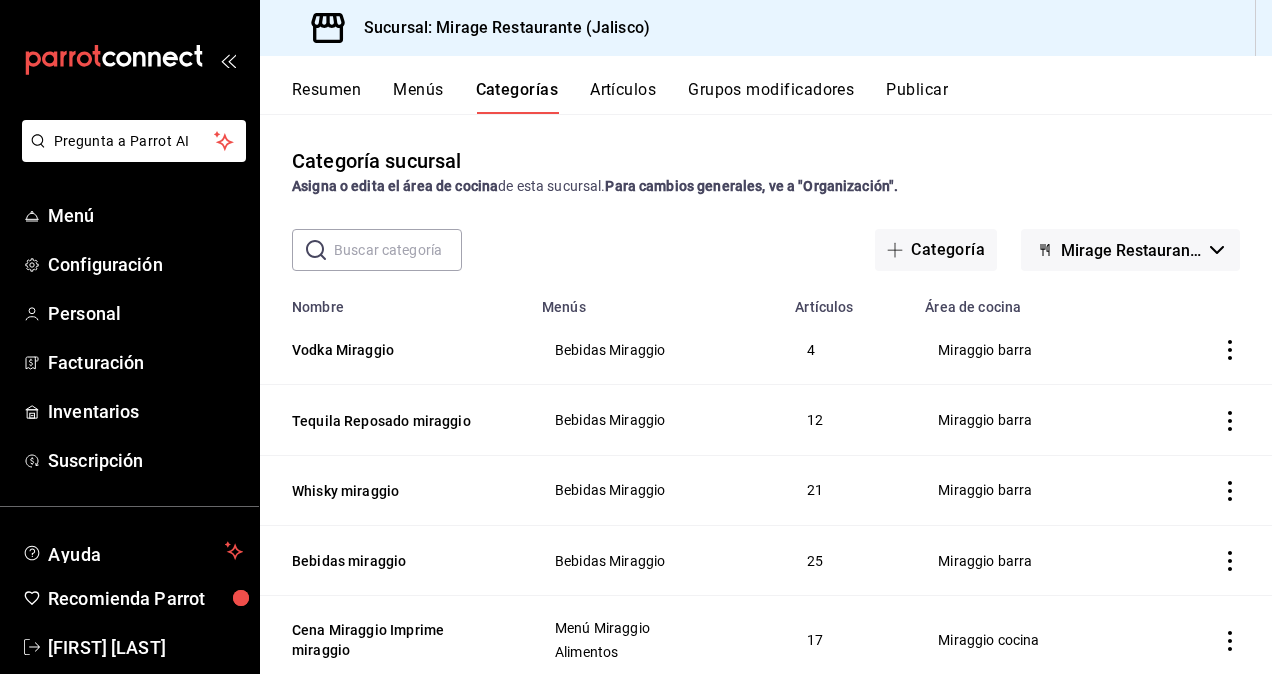 click on "Menús" at bounding box center [418, 97] 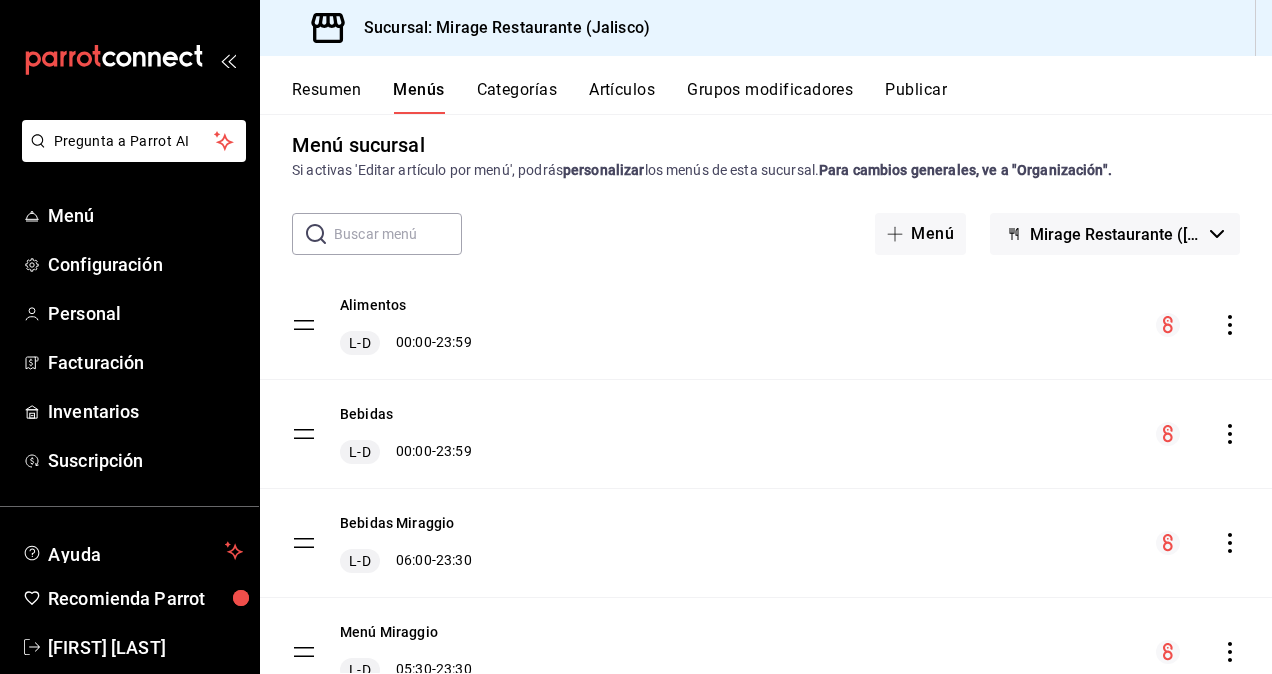scroll, scrollTop: 0, scrollLeft: 0, axis: both 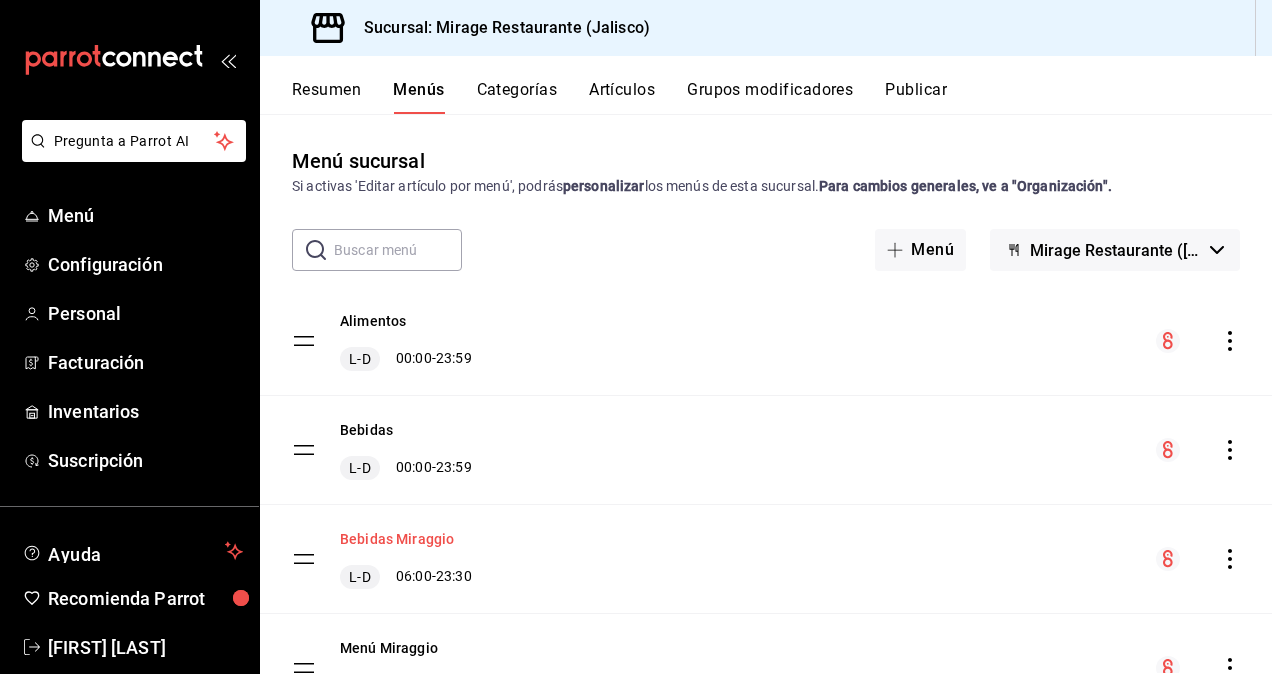 click on "Bebidas Miraggio" at bounding box center [397, 539] 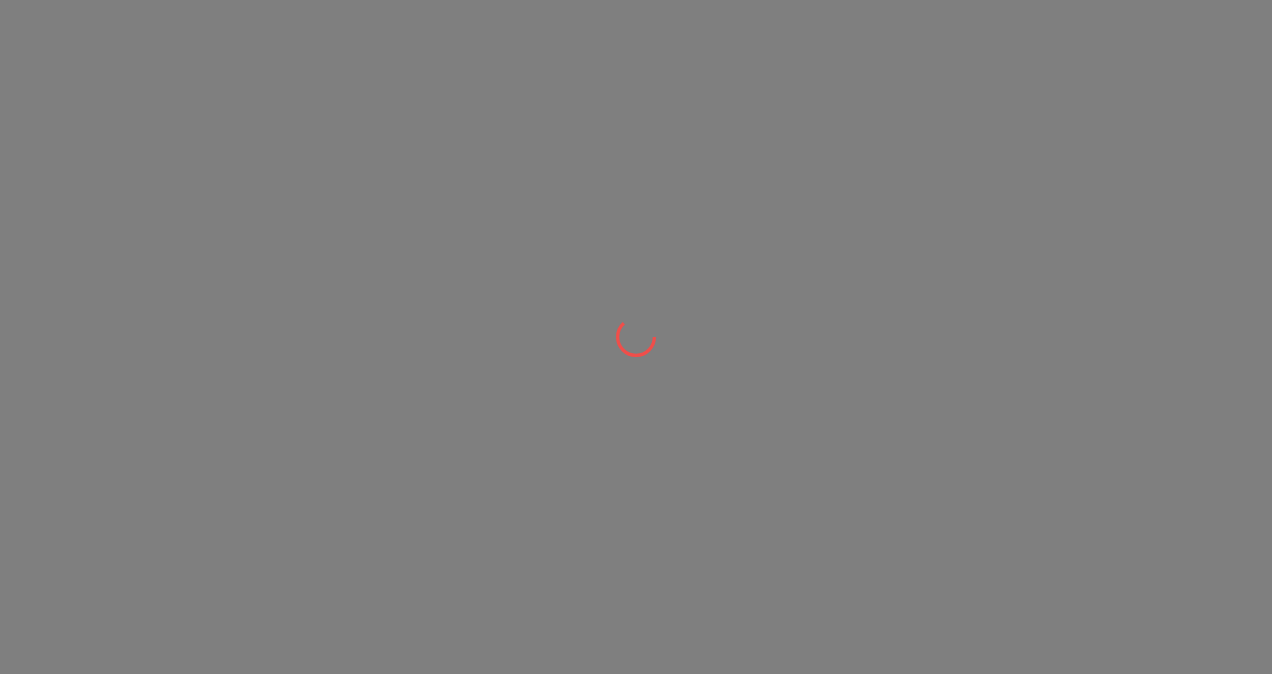 scroll, scrollTop: 0, scrollLeft: 0, axis: both 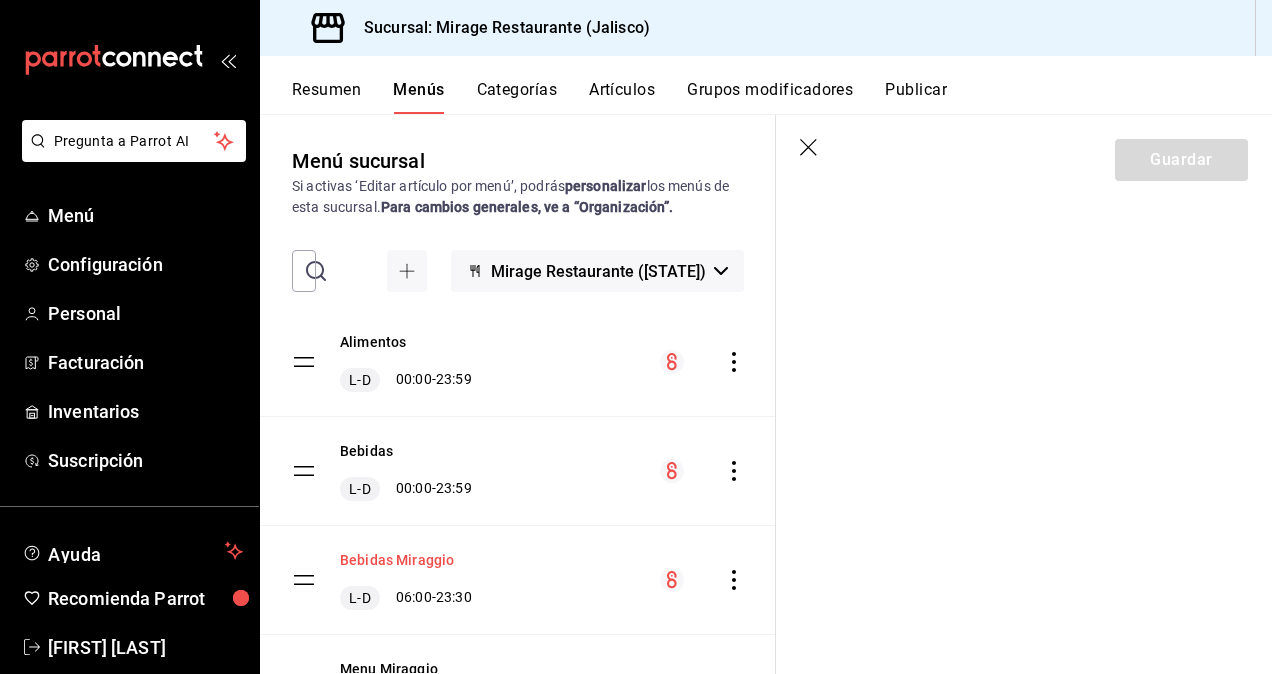 click on "Bebidas Miraggio" at bounding box center [397, 560] 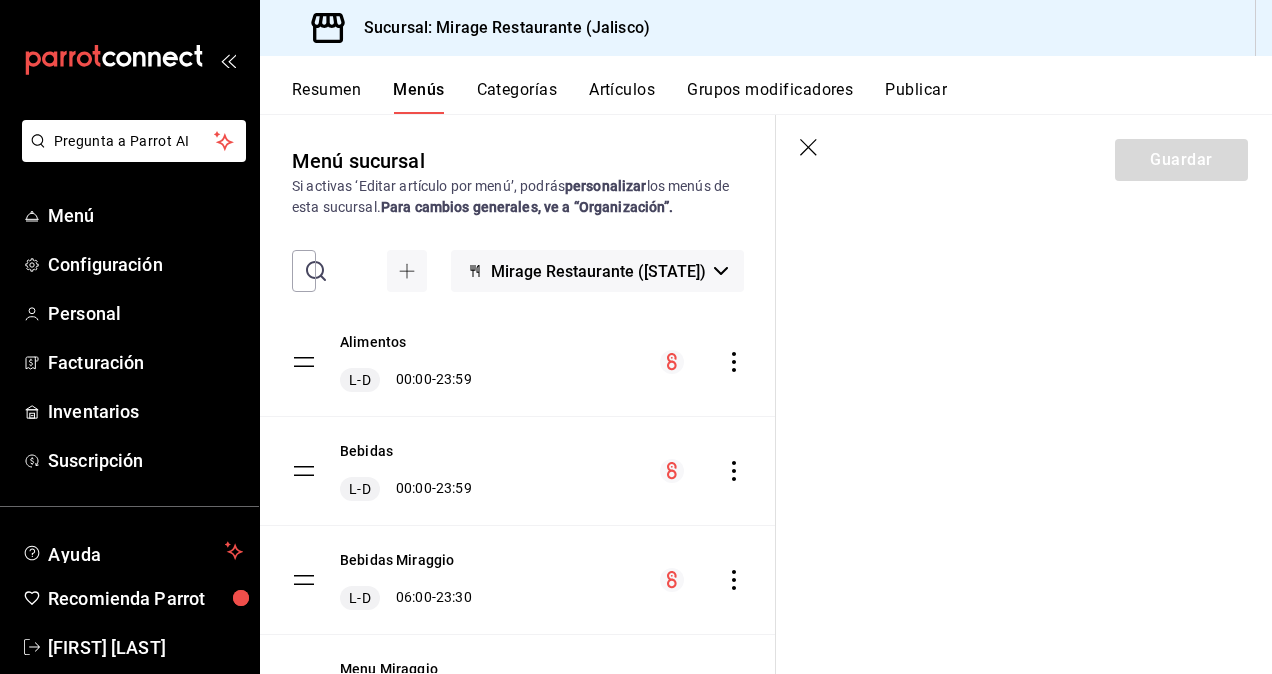 click 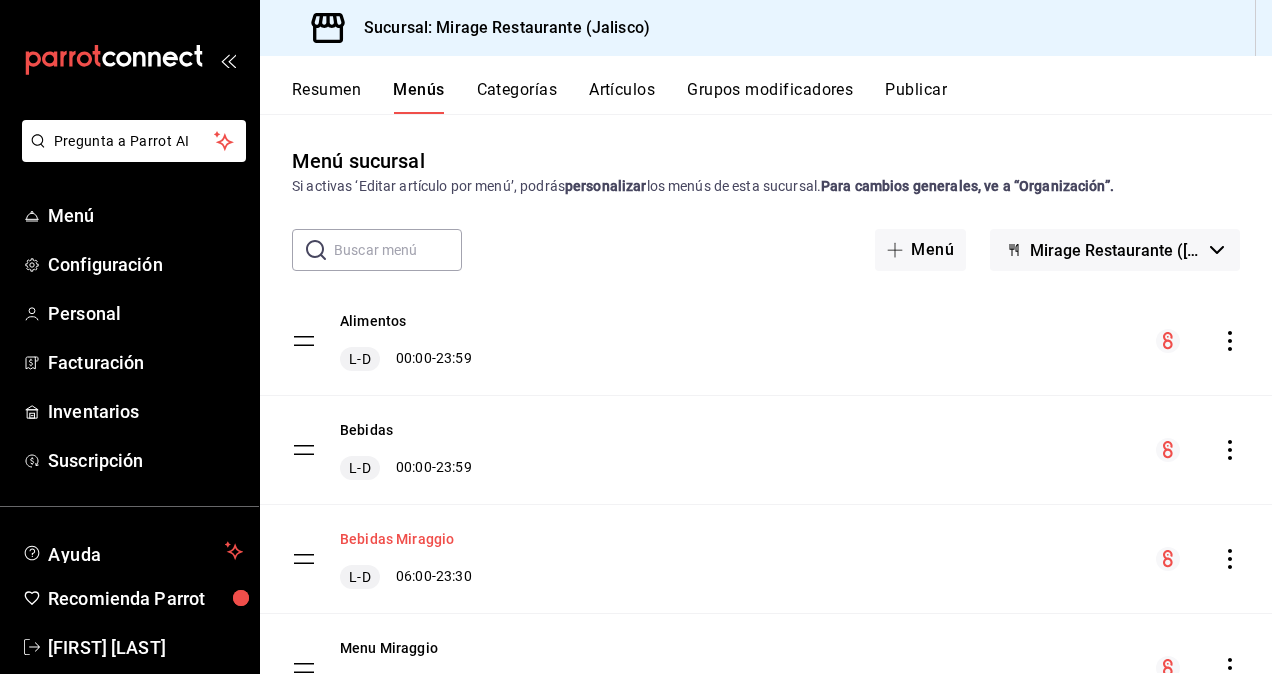 click on "Bebidas Miraggio" at bounding box center (397, 539) 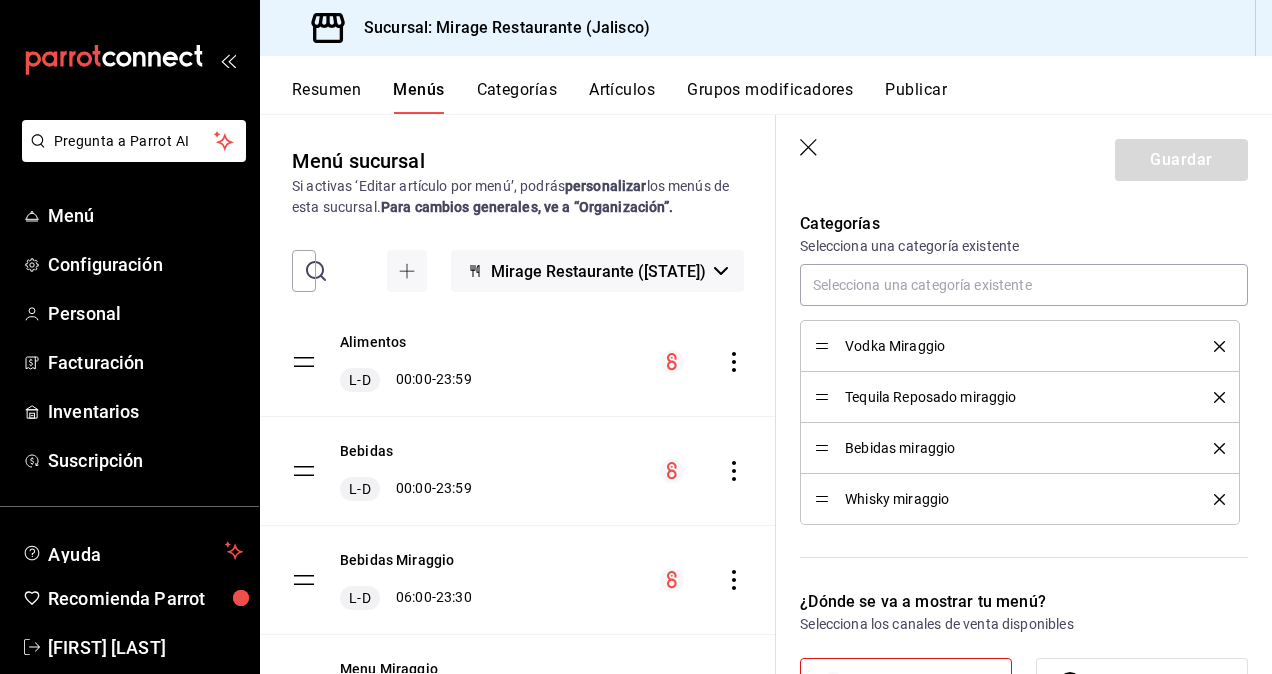 scroll, scrollTop: 550, scrollLeft: 0, axis: vertical 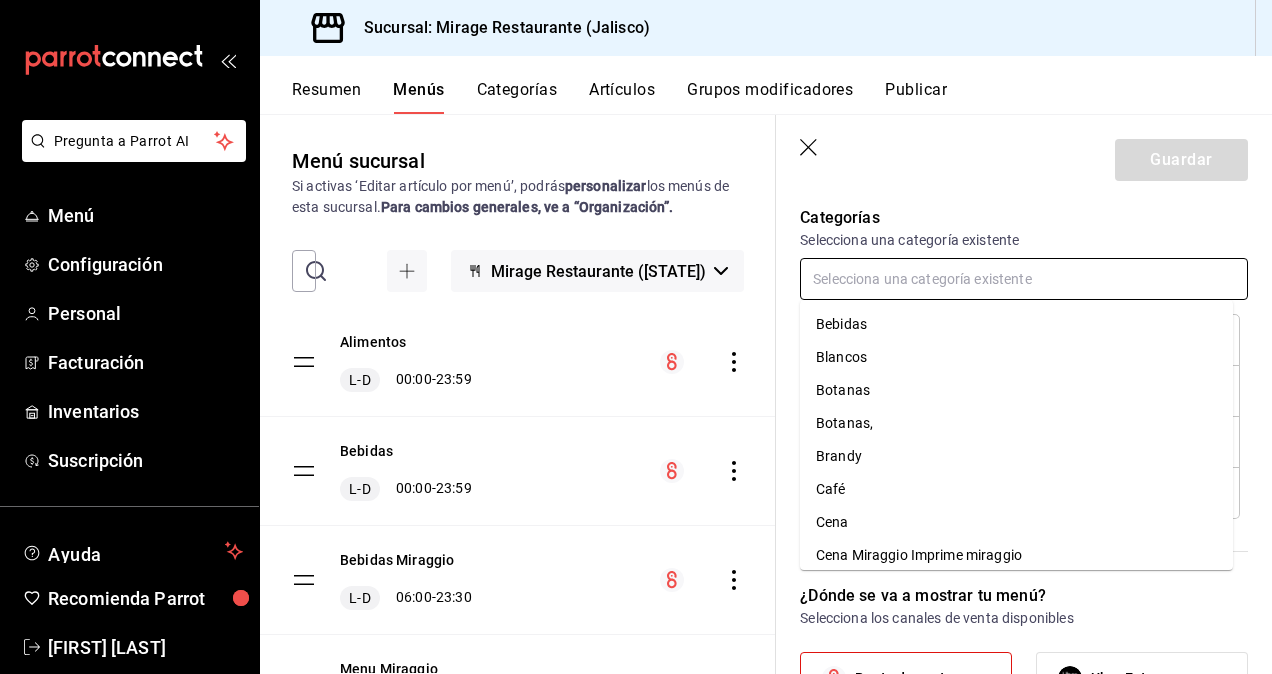 click at bounding box center [1024, 279] 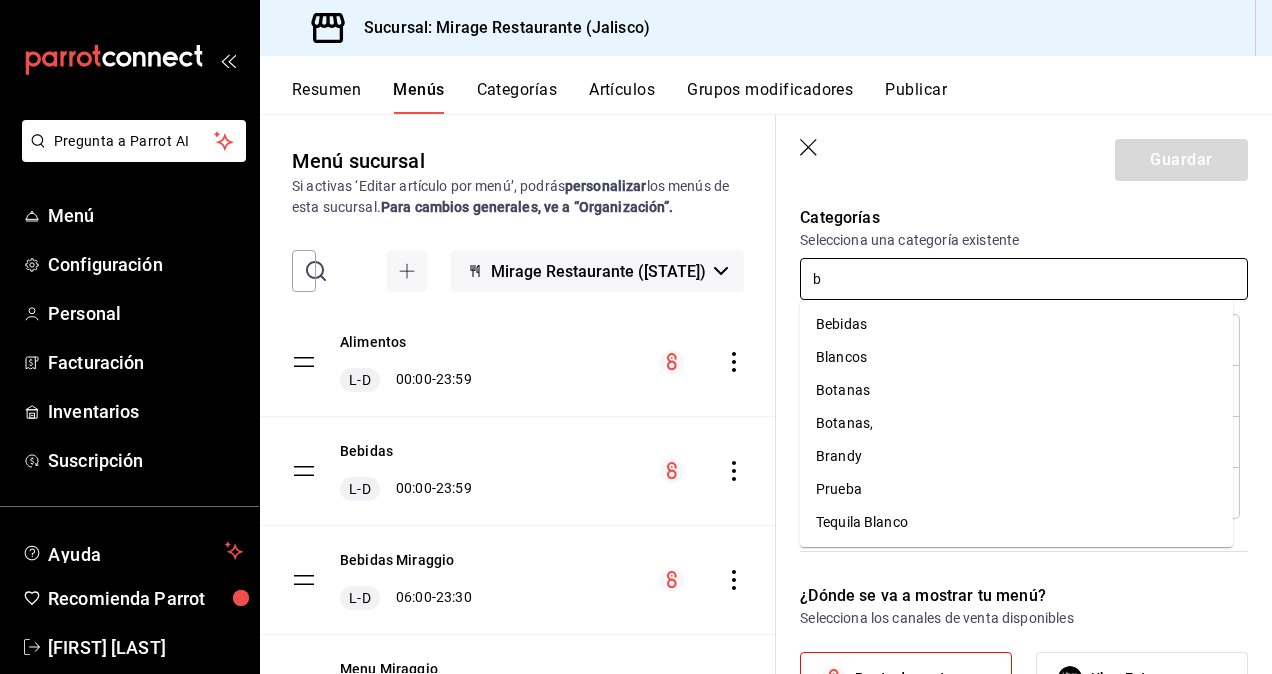 type on "be" 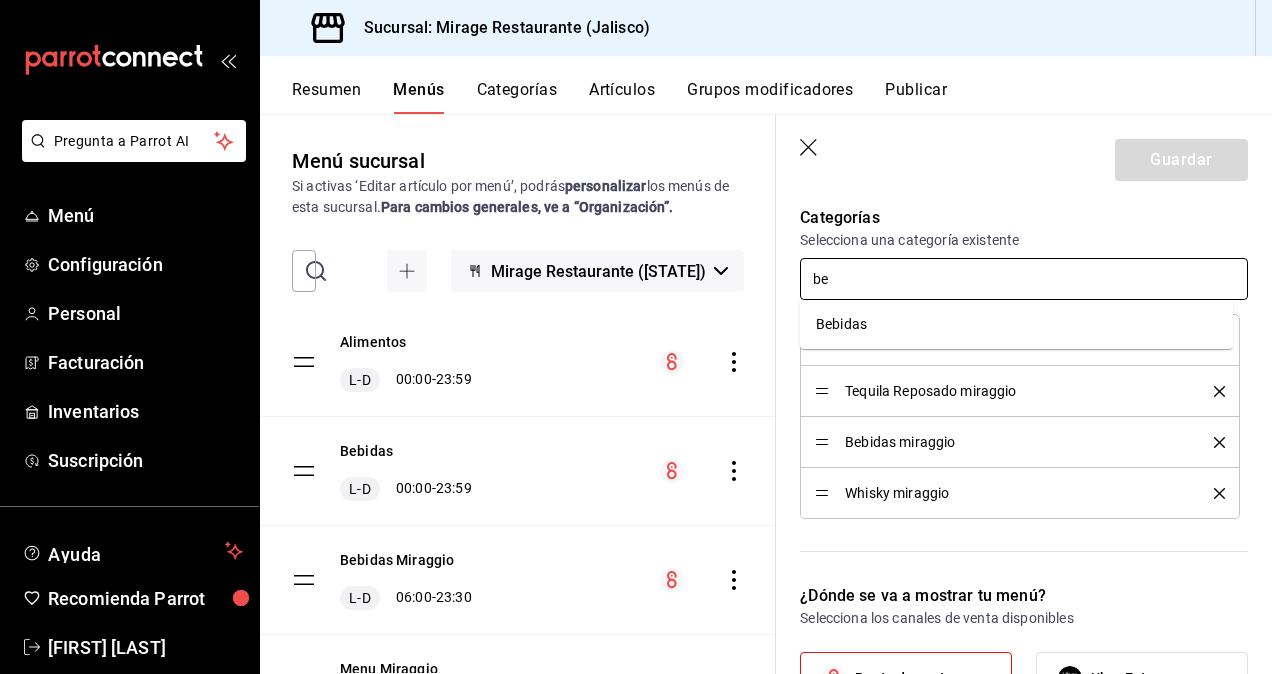 click on "Bebidas" at bounding box center [1016, 324] 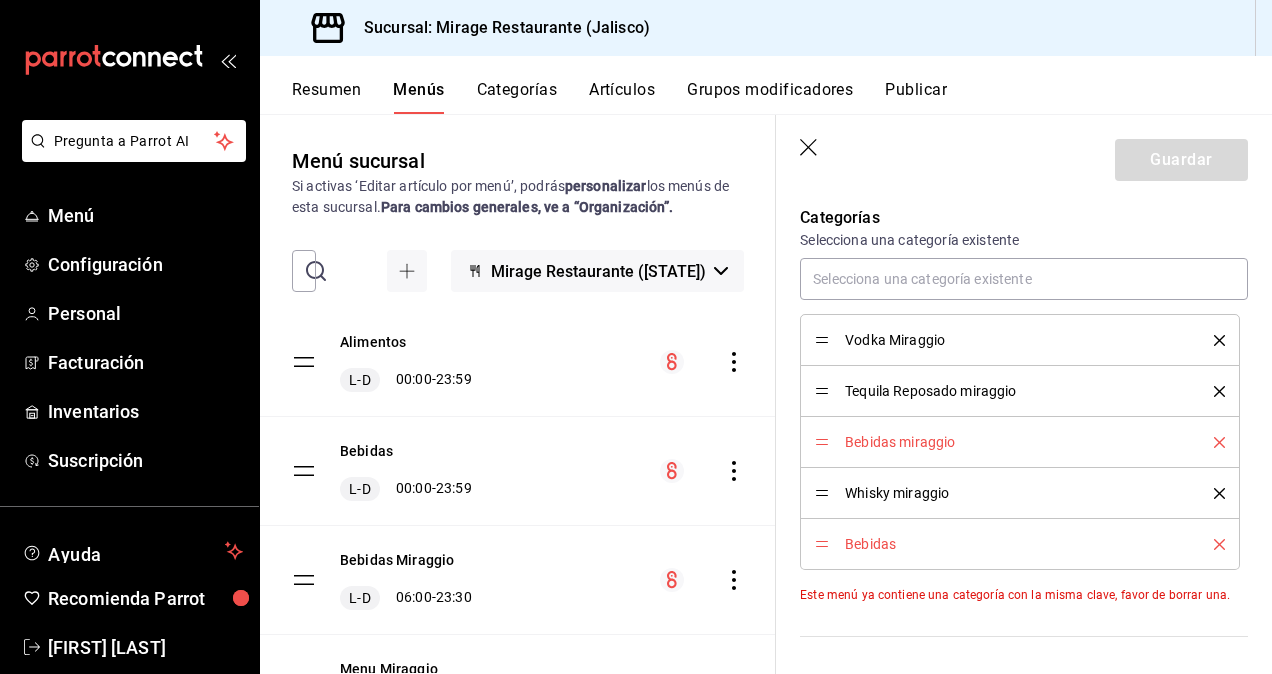 click on "Bebidas miraggio" at bounding box center [1020, 442] 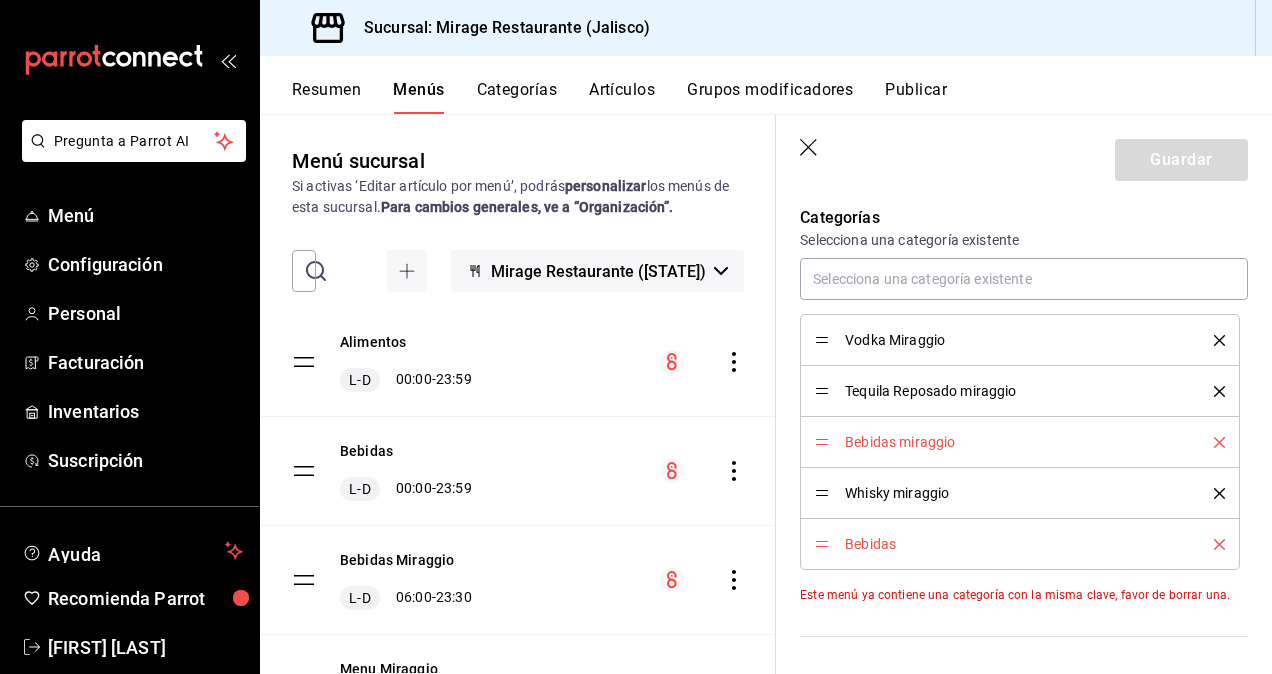 click 